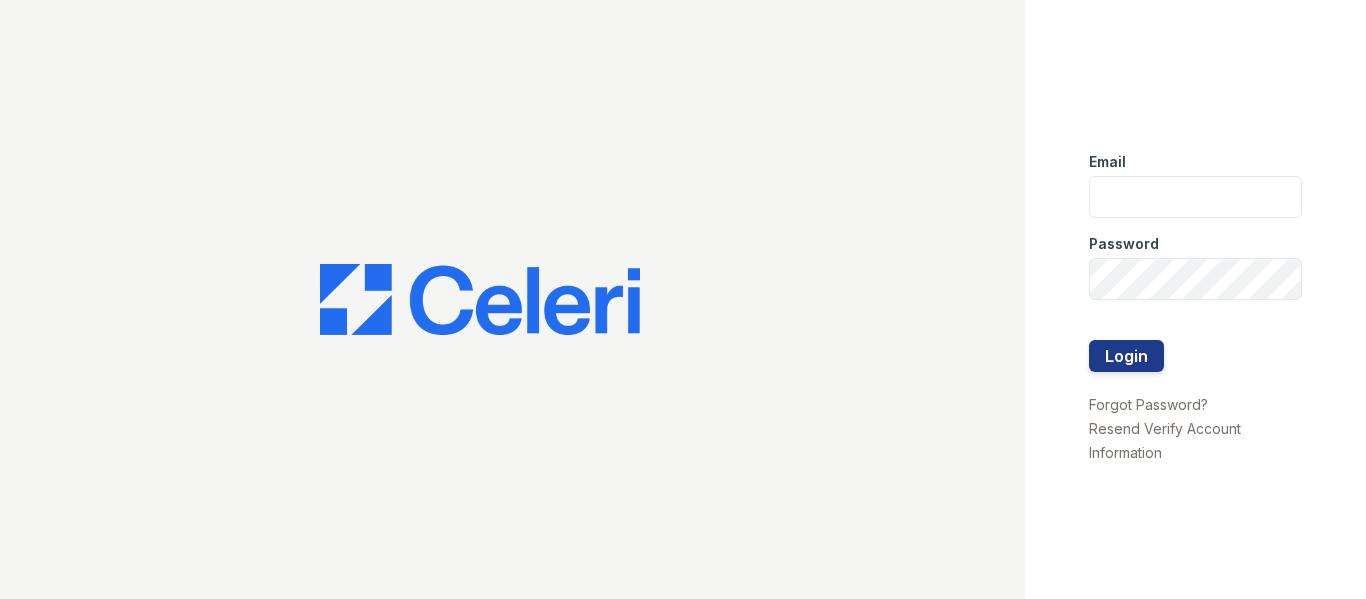 scroll, scrollTop: 0, scrollLeft: 0, axis: both 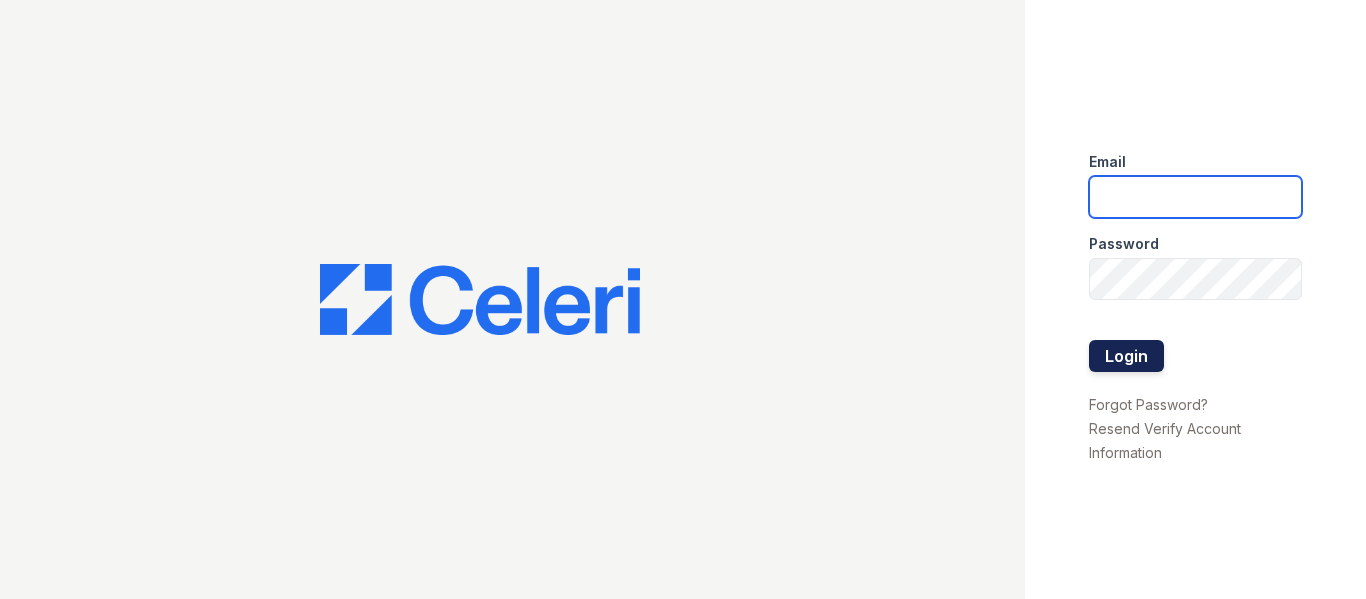 type on "[EMAIL]" 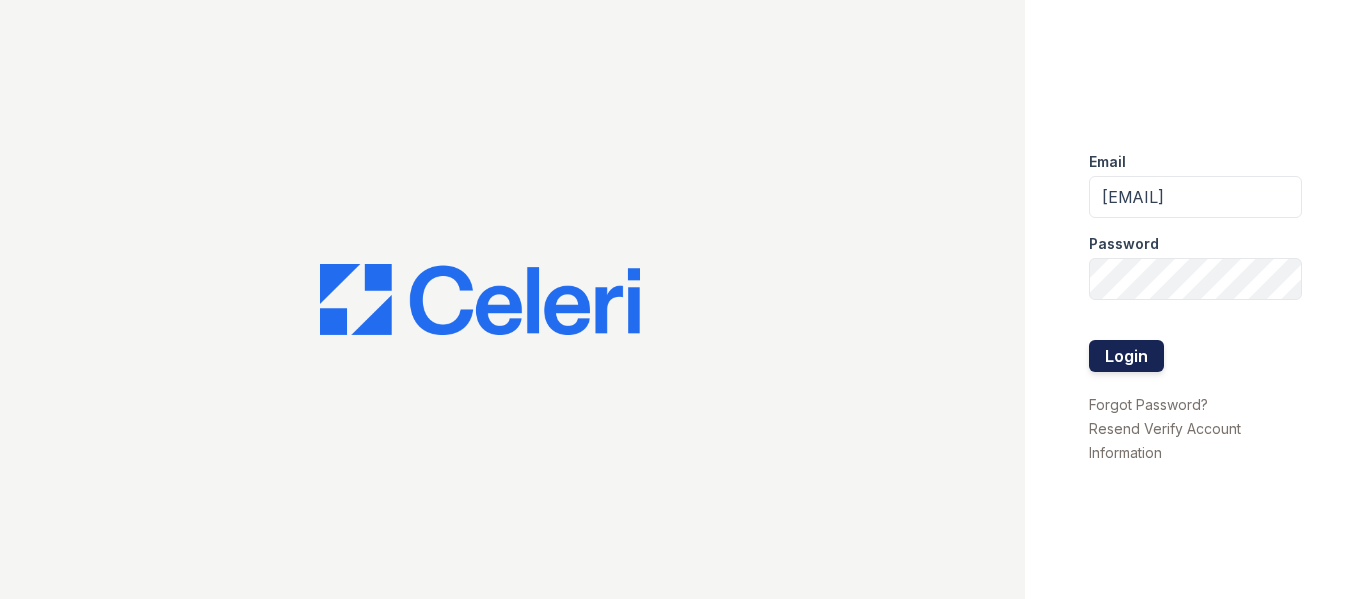 drag, startPoint x: 1140, startPoint y: 350, endPoint x: 800, endPoint y: 22, distance: 472.42355 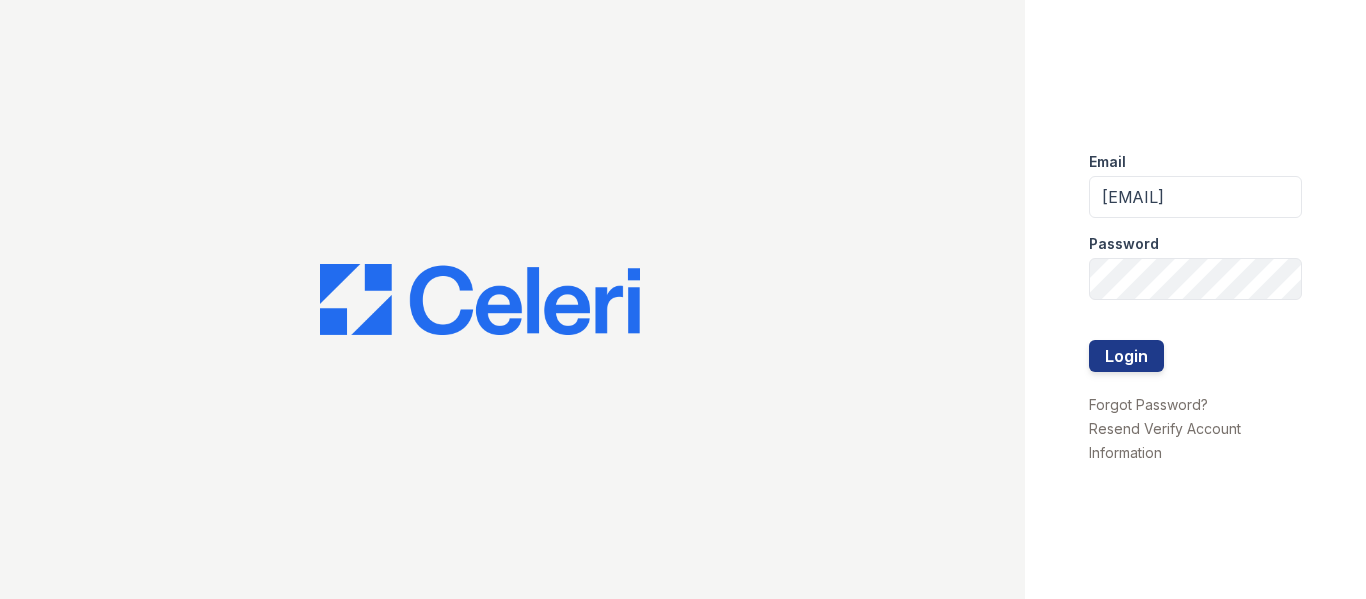 click on "Login" at bounding box center (1126, 356) 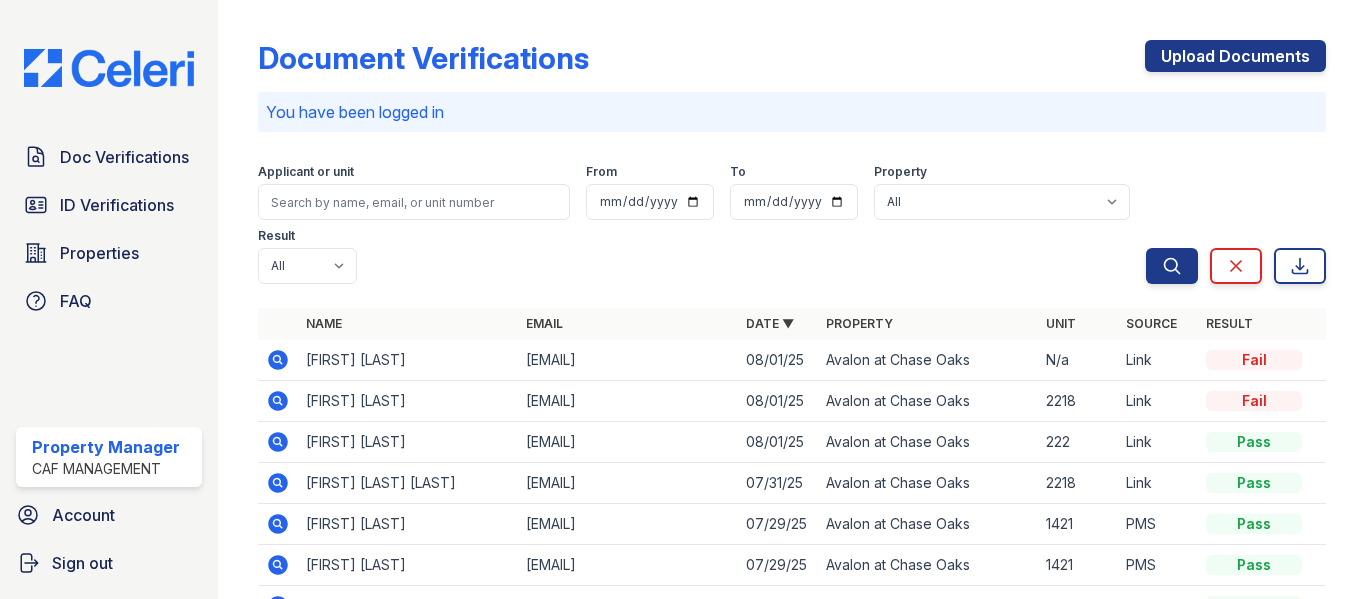 scroll, scrollTop: 0, scrollLeft: 0, axis: both 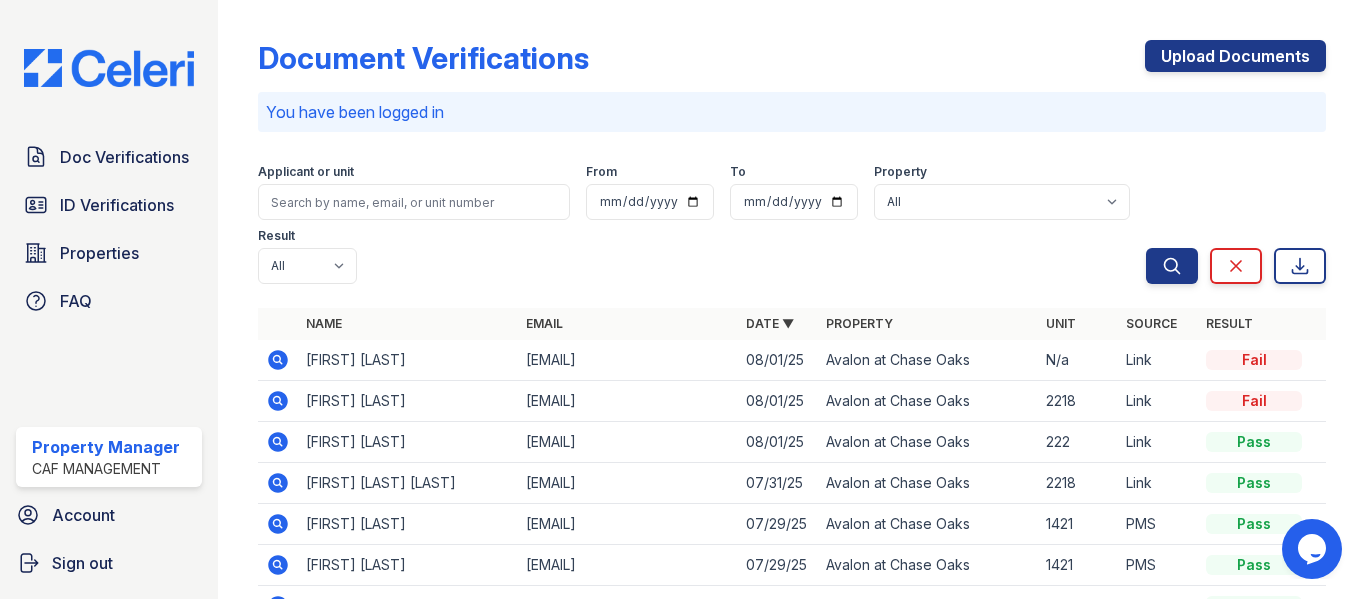 click 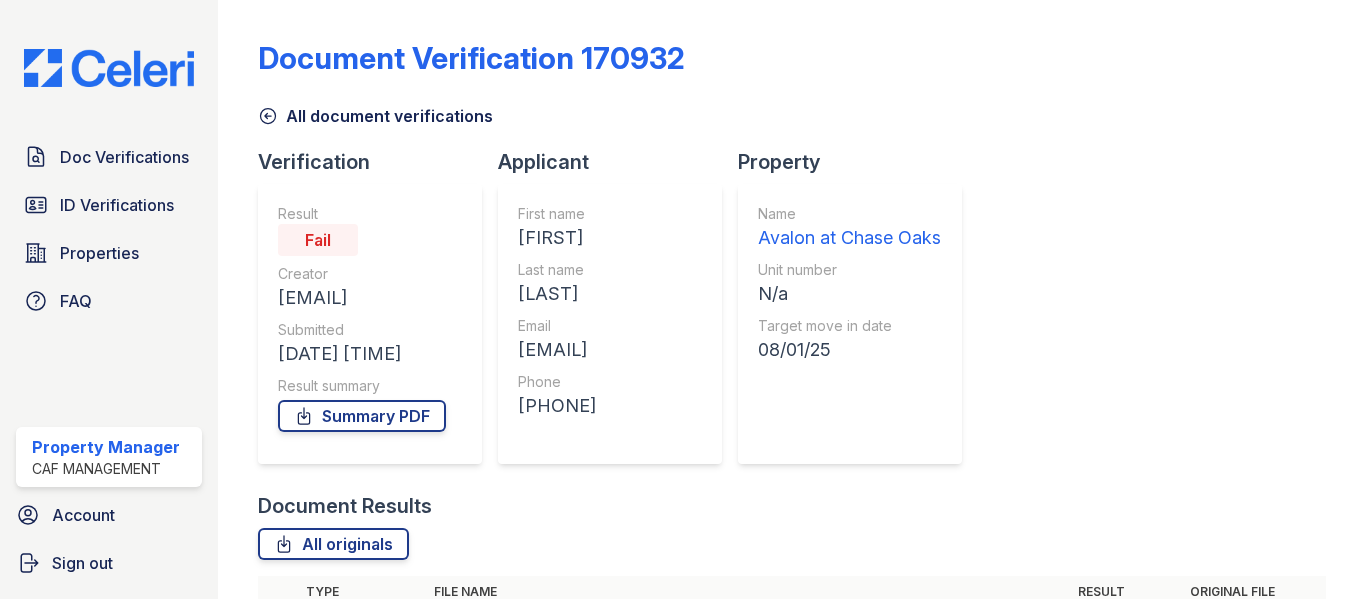 scroll, scrollTop: 0, scrollLeft: 0, axis: both 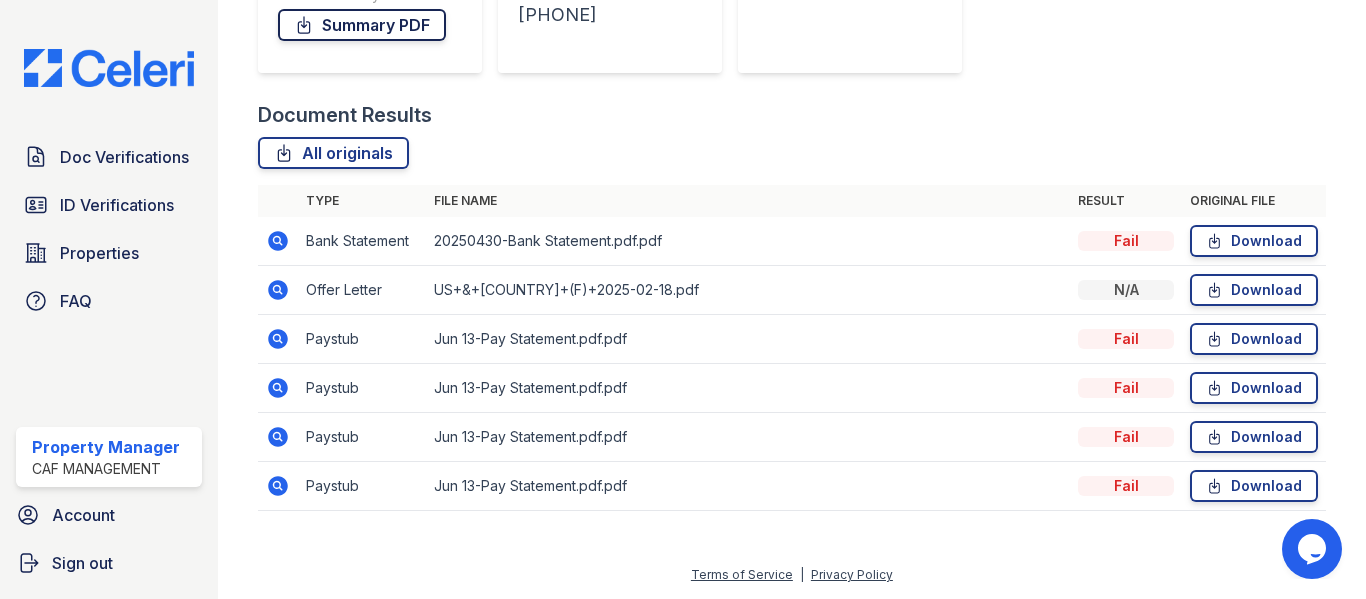 click on "Summary PDF" at bounding box center [362, 25] 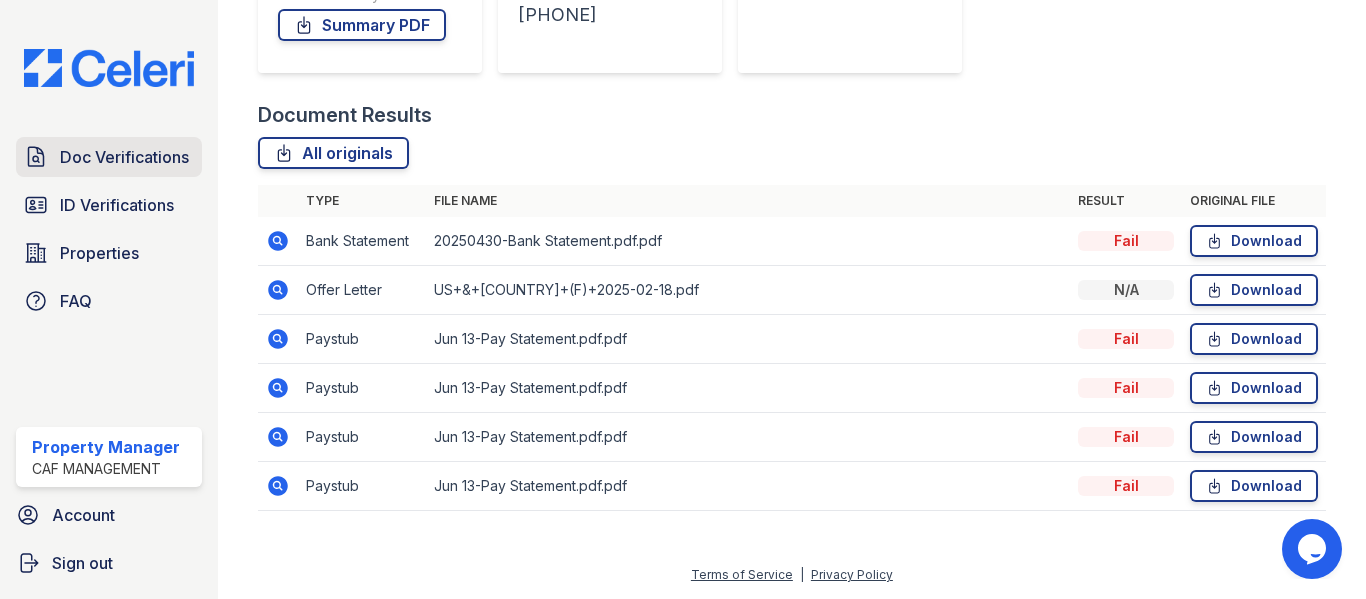 click on "Doc Verifications" at bounding box center (124, 157) 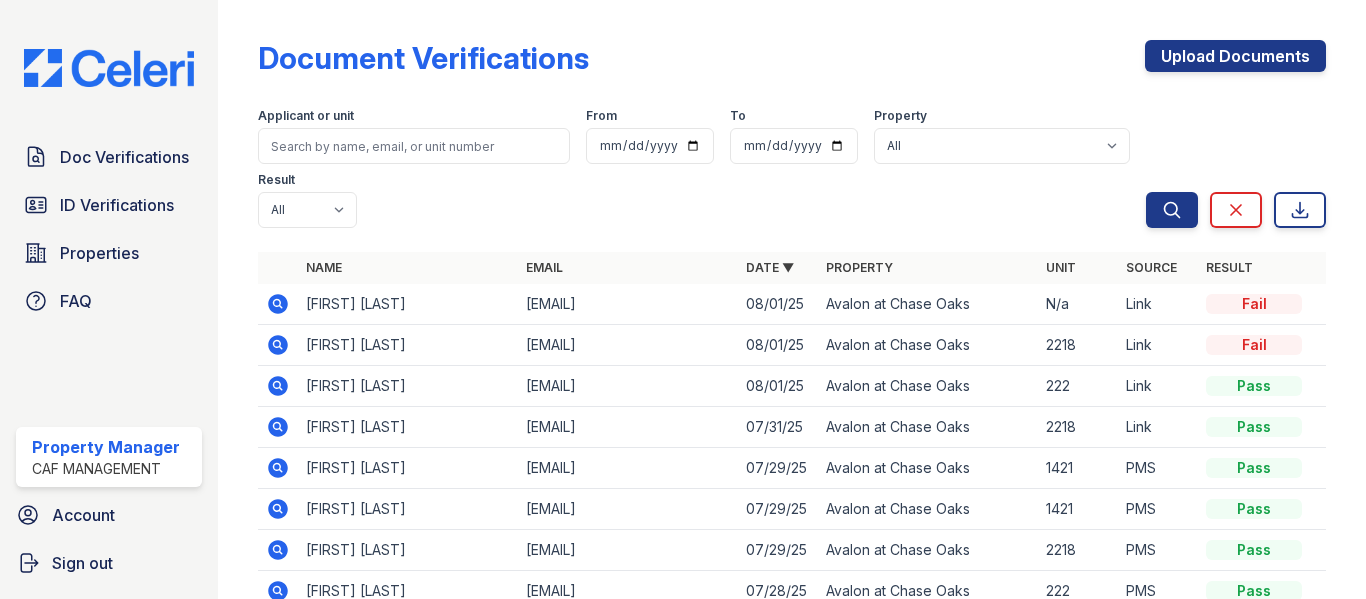 click on "Document Verifications" at bounding box center (423, 58) 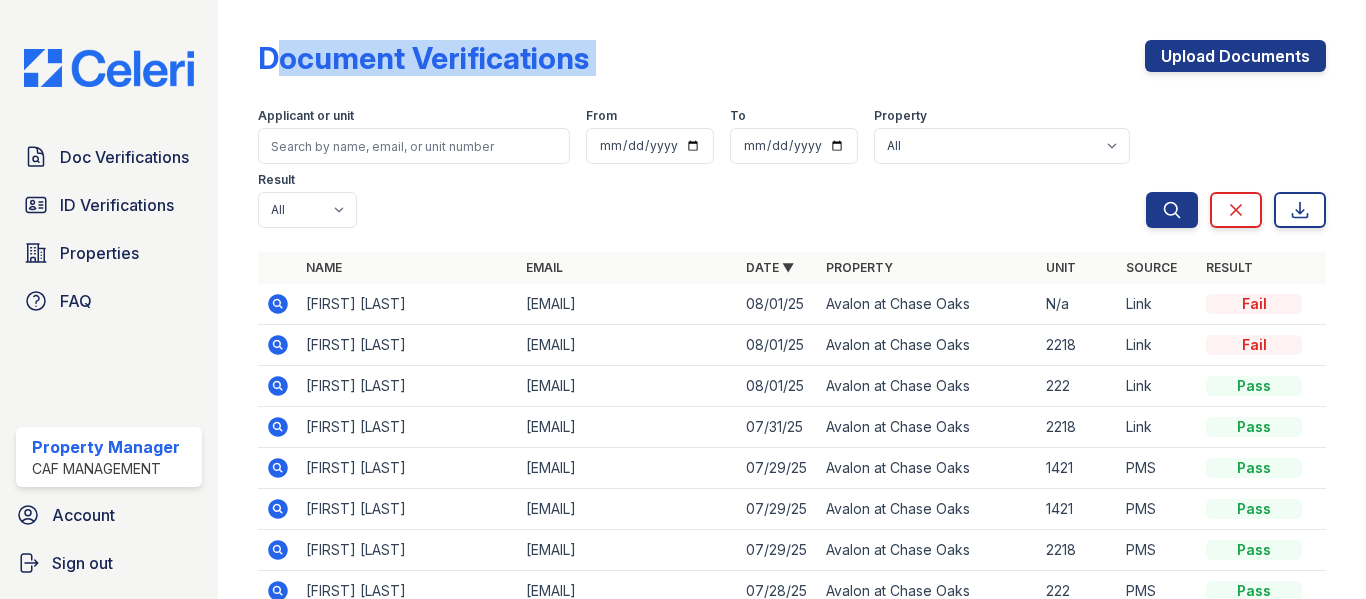click on "Document Verifications" at bounding box center [423, 58] 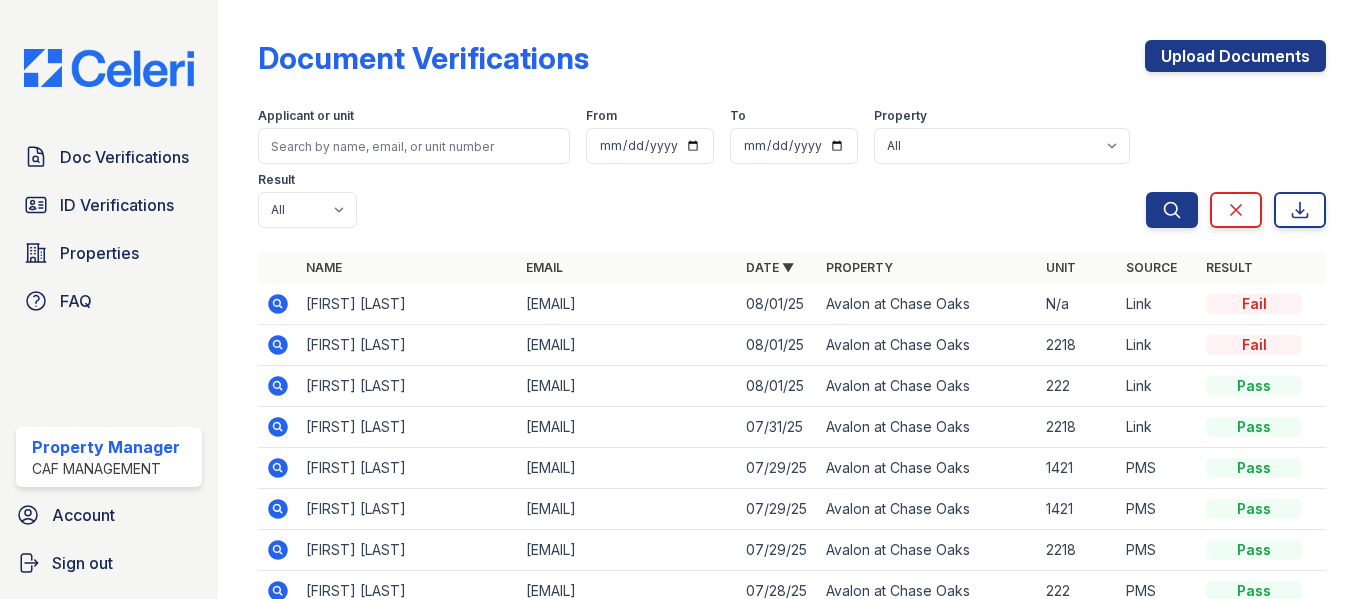 click on "Document Verifications" at bounding box center [423, 58] 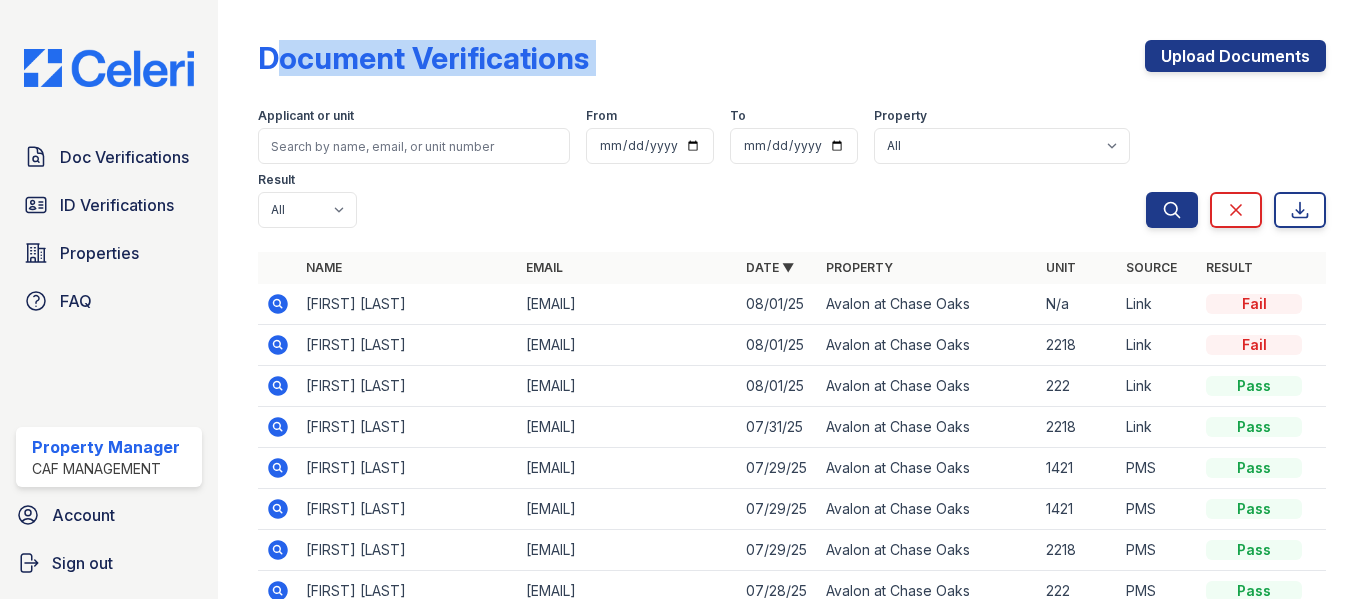 click on "Document Verifications" at bounding box center (423, 58) 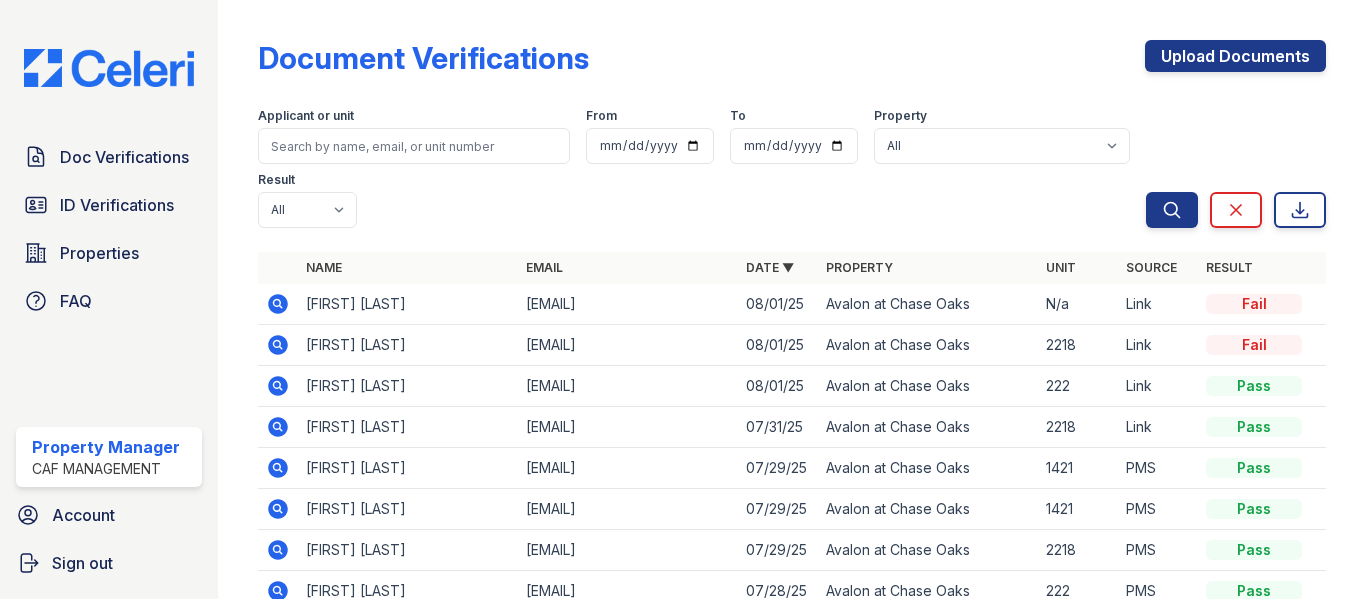drag, startPoint x: 259, startPoint y: 62, endPoint x: 600, endPoint y: 70, distance: 341.09384 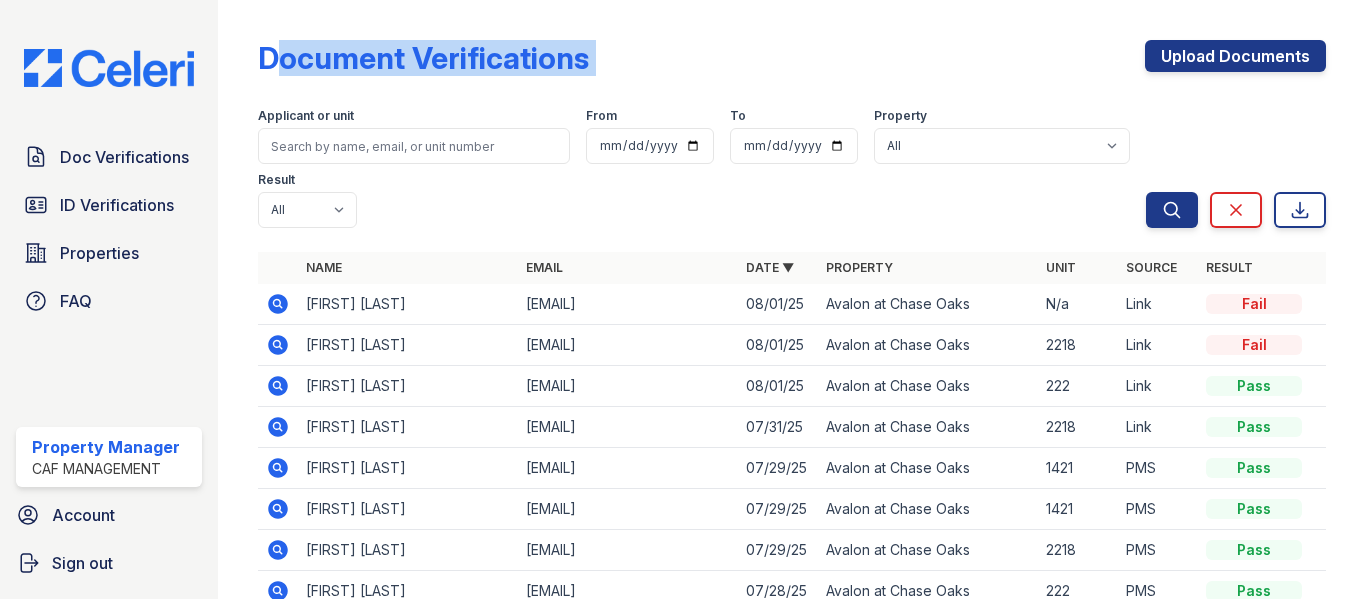 drag, startPoint x: 260, startPoint y: 61, endPoint x: 587, endPoint y: 51, distance: 327.15286 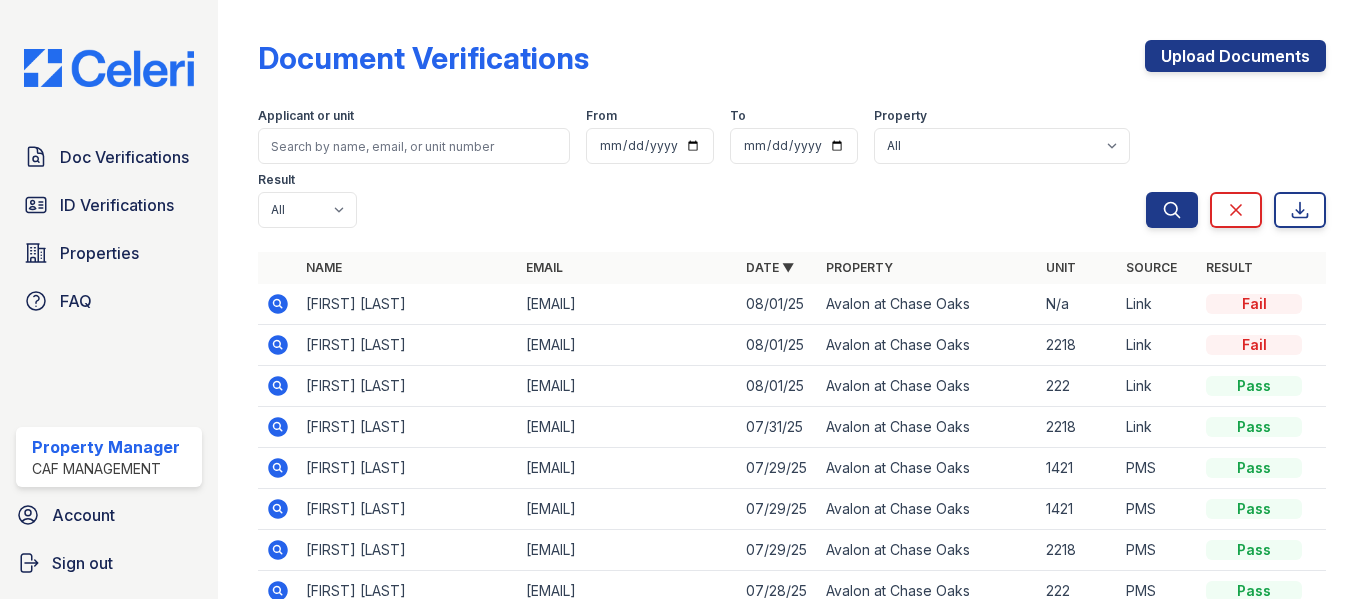 click on "Document Verifications
Upload Documents" at bounding box center (792, 66) 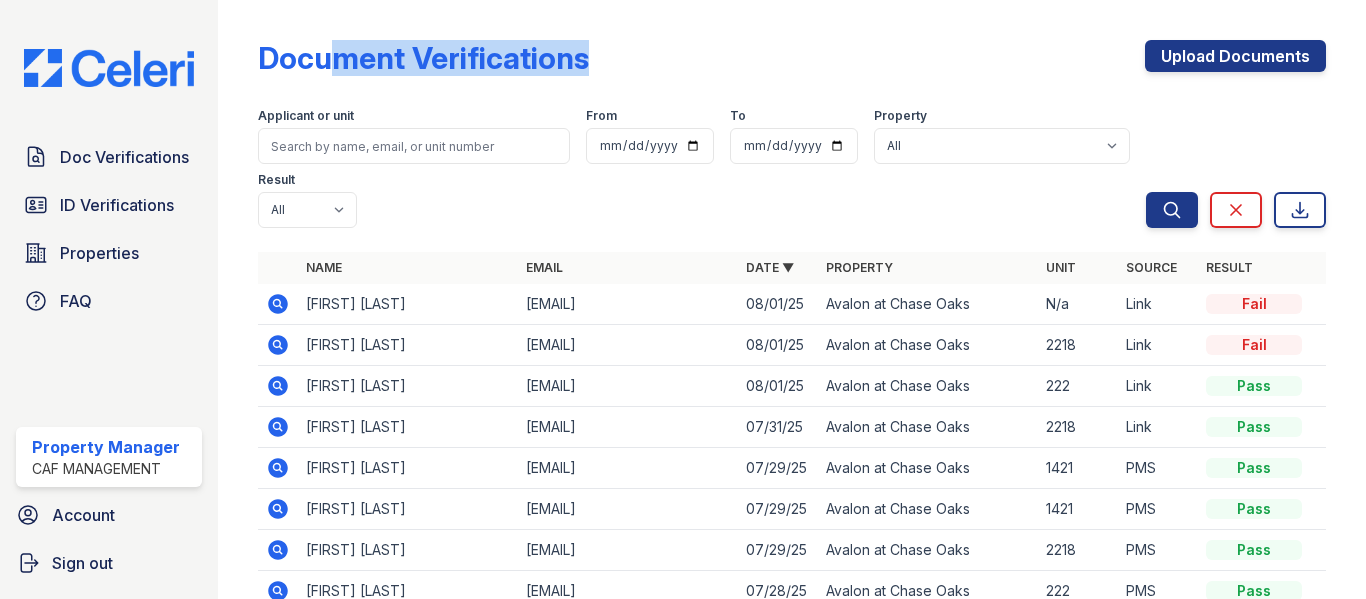 drag, startPoint x: 549, startPoint y: 67, endPoint x: 312, endPoint y: 50, distance: 237.60892 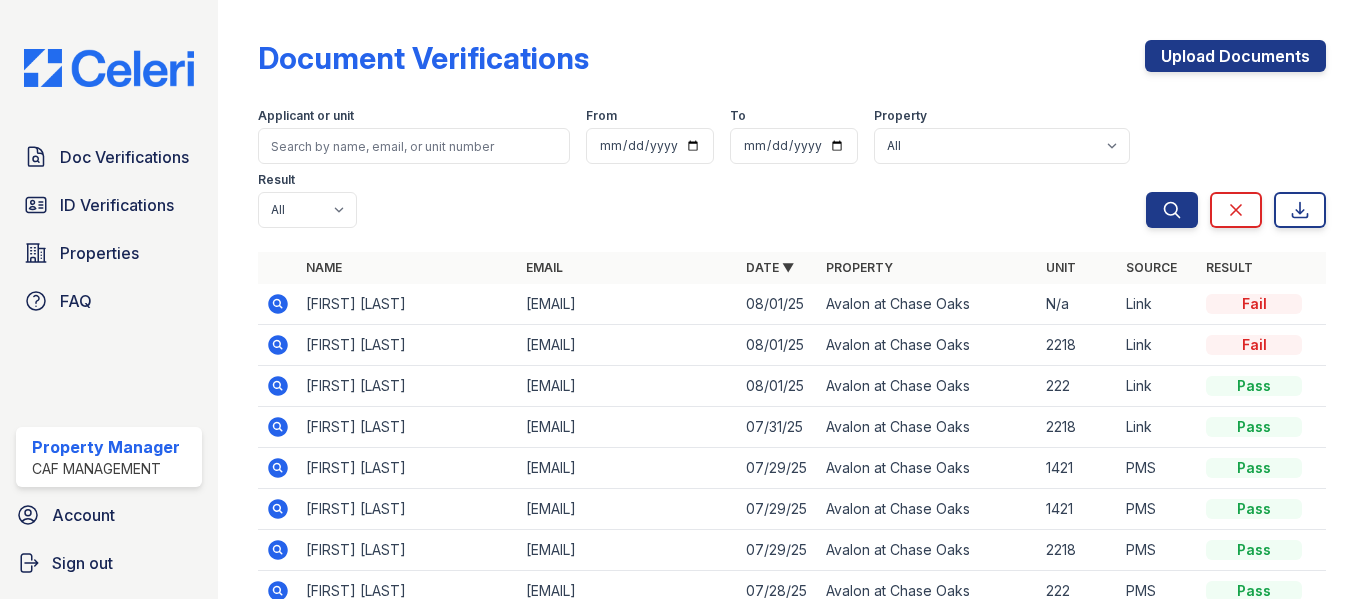click on "Document Verifications" at bounding box center (423, 58) 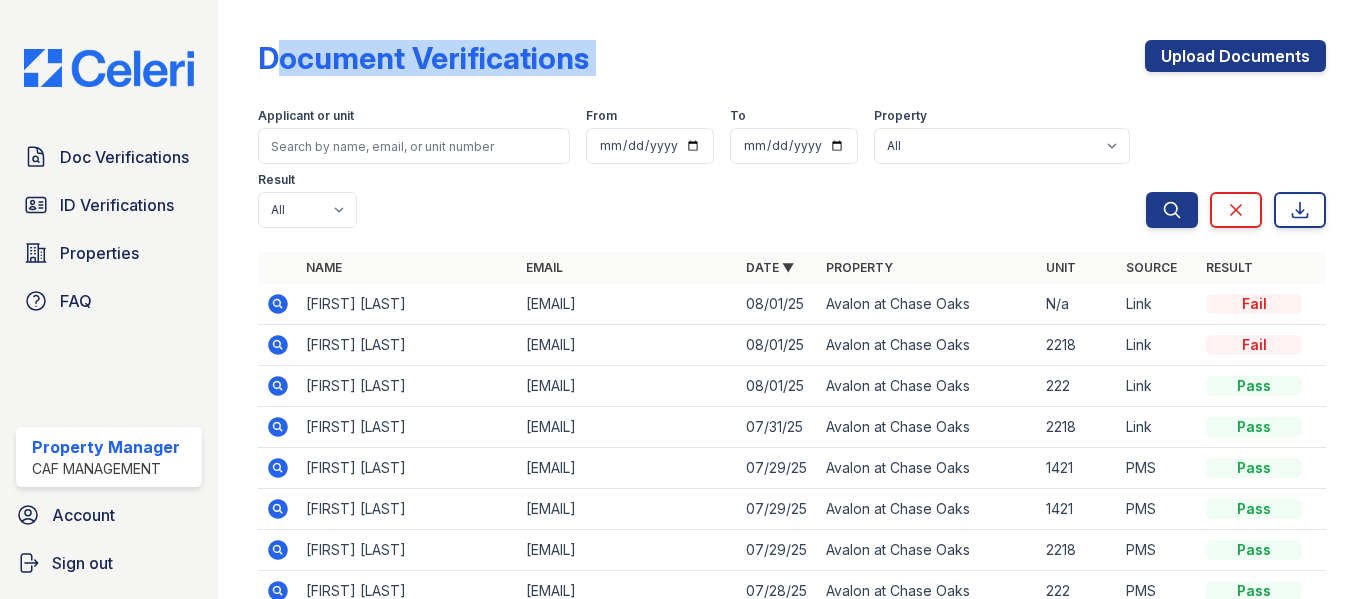 drag, startPoint x: 315, startPoint y: 64, endPoint x: 609, endPoint y: 69, distance: 294.0425 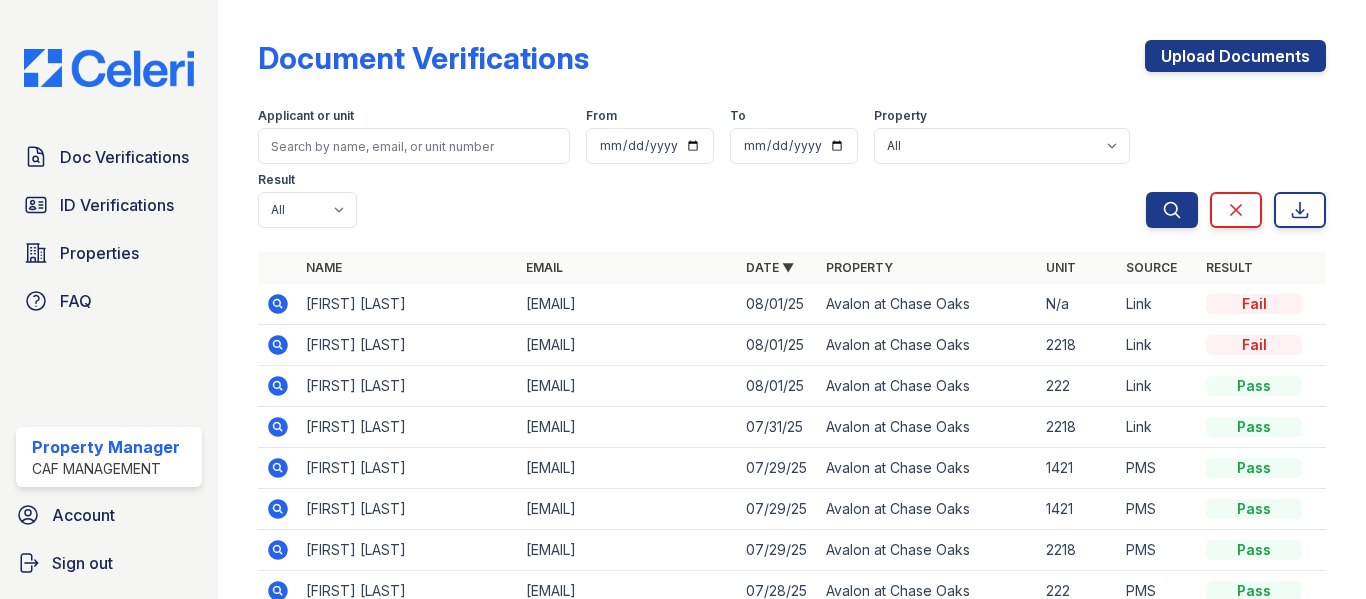 click on "Document Verifications
Upload Documents" at bounding box center [792, 66] 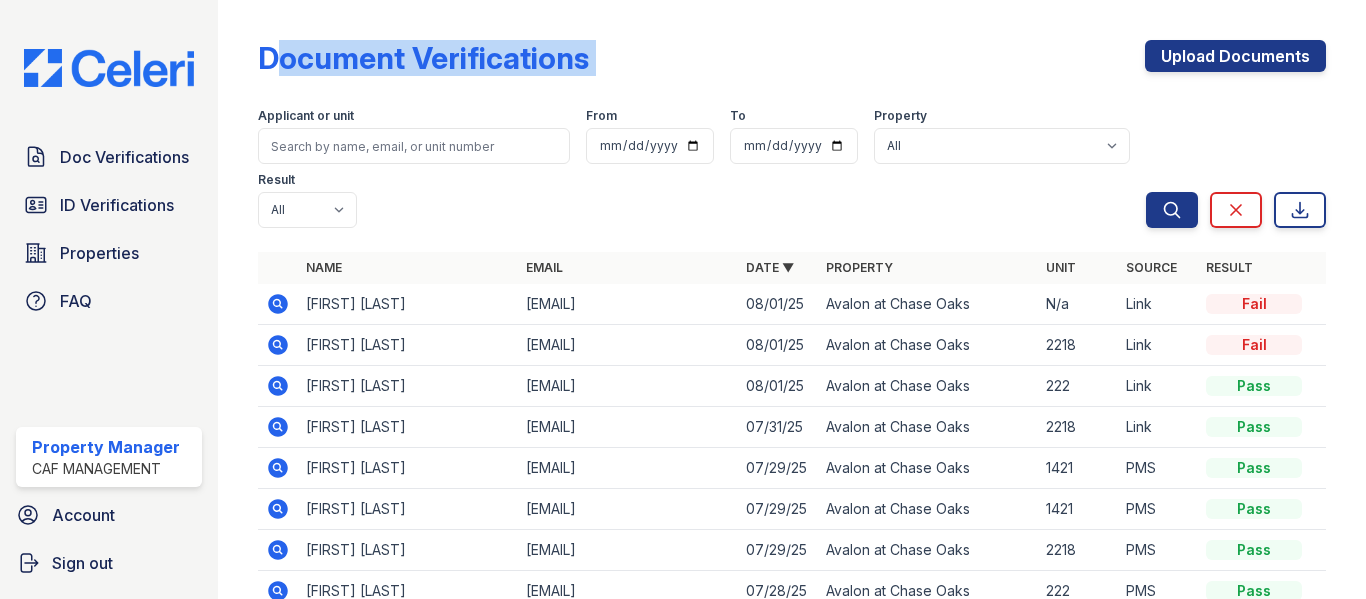 drag, startPoint x: 598, startPoint y: 62, endPoint x: 264, endPoint y: 30, distance: 335.52942 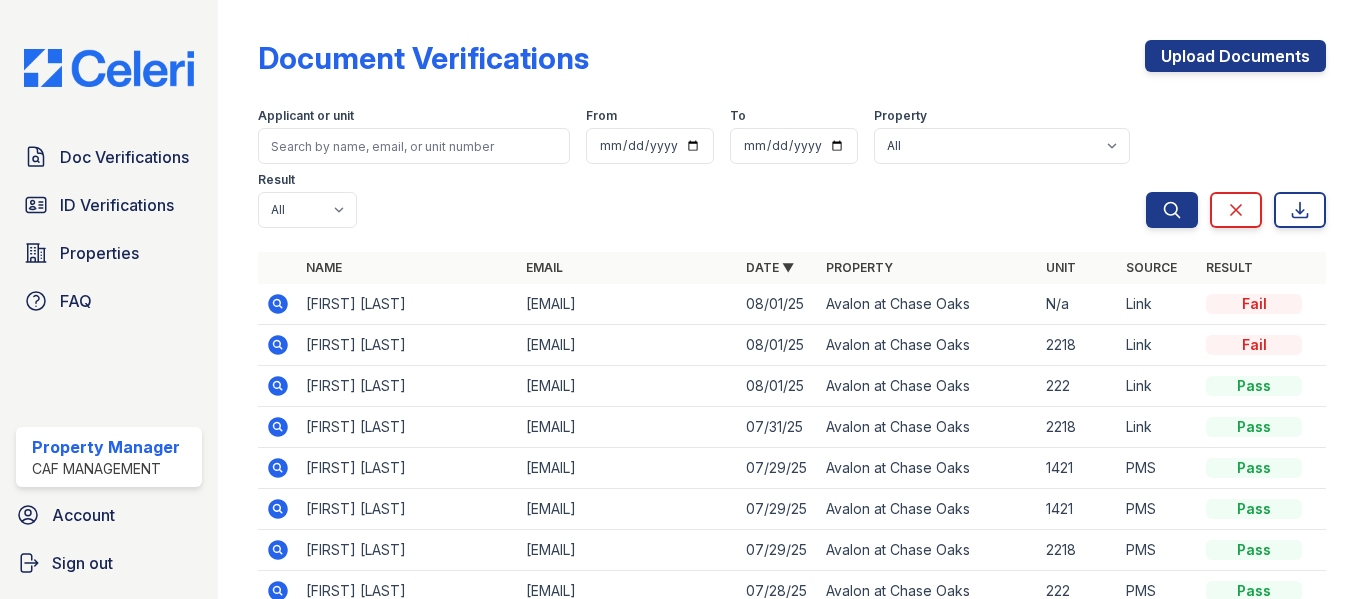 click on "Document Verifications" at bounding box center [423, 58] 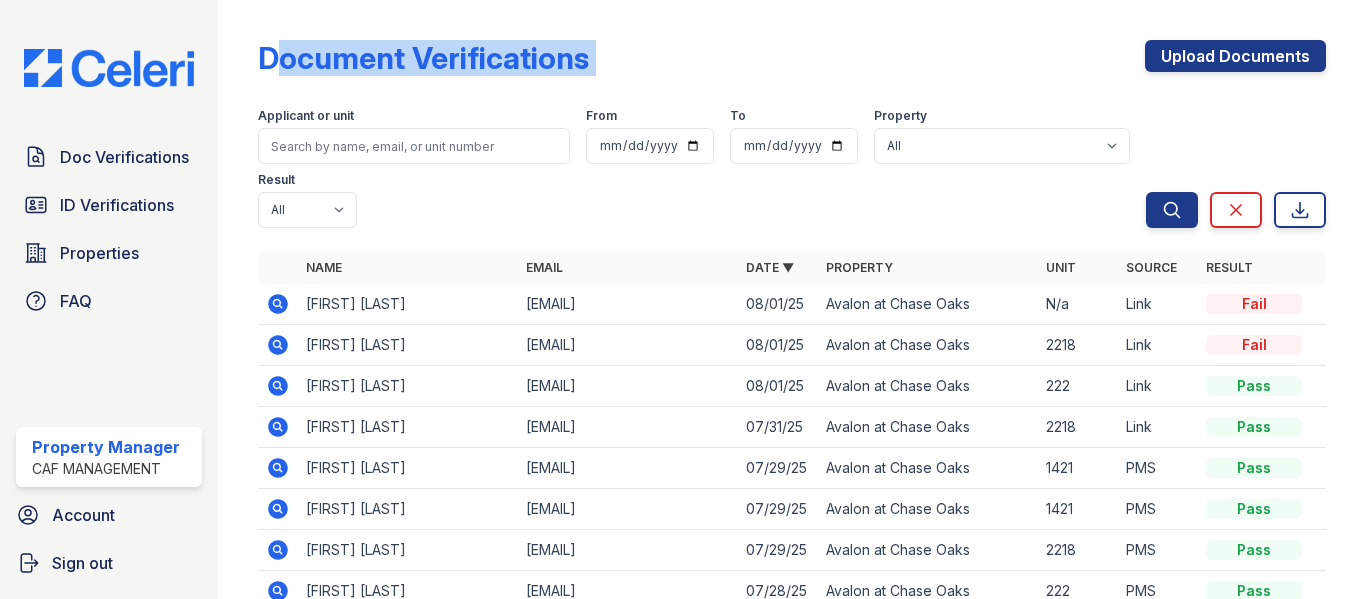 drag, startPoint x: 581, startPoint y: 66, endPoint x: 248, endPoint y: 36, distance: 334.34863 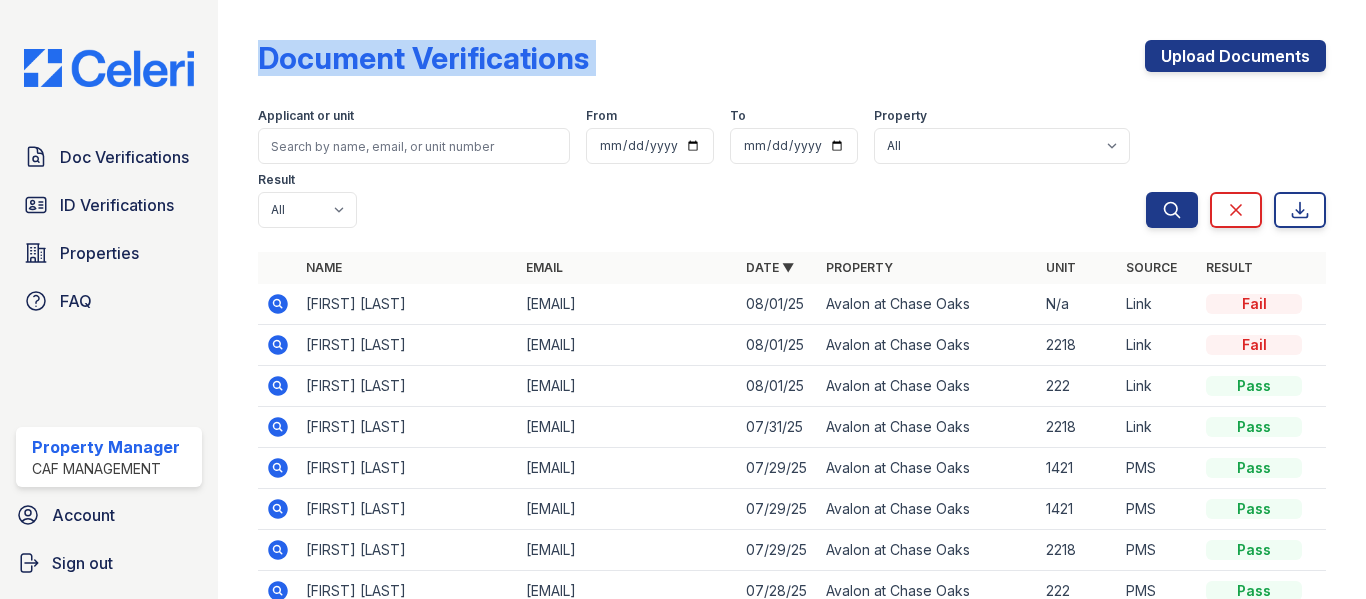 click on "Document Verifications" at bounding box center [423, 58] 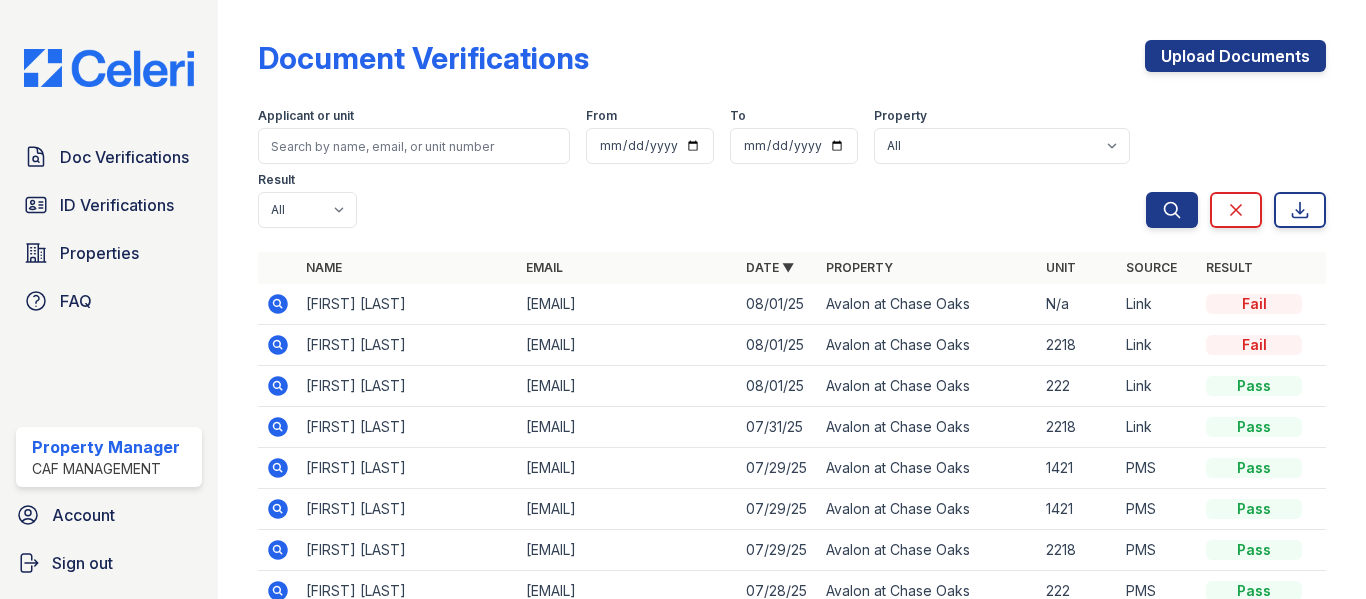 click 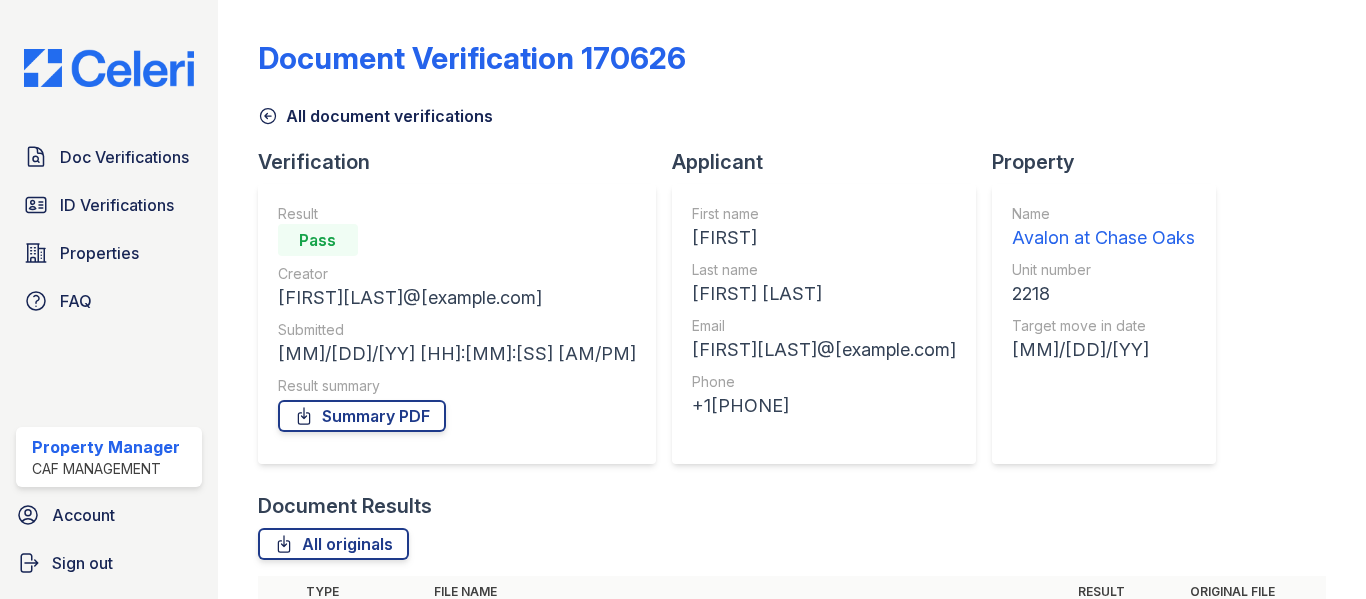 scroll, scrollTop: 0, scrollLeft: 0, axis: both 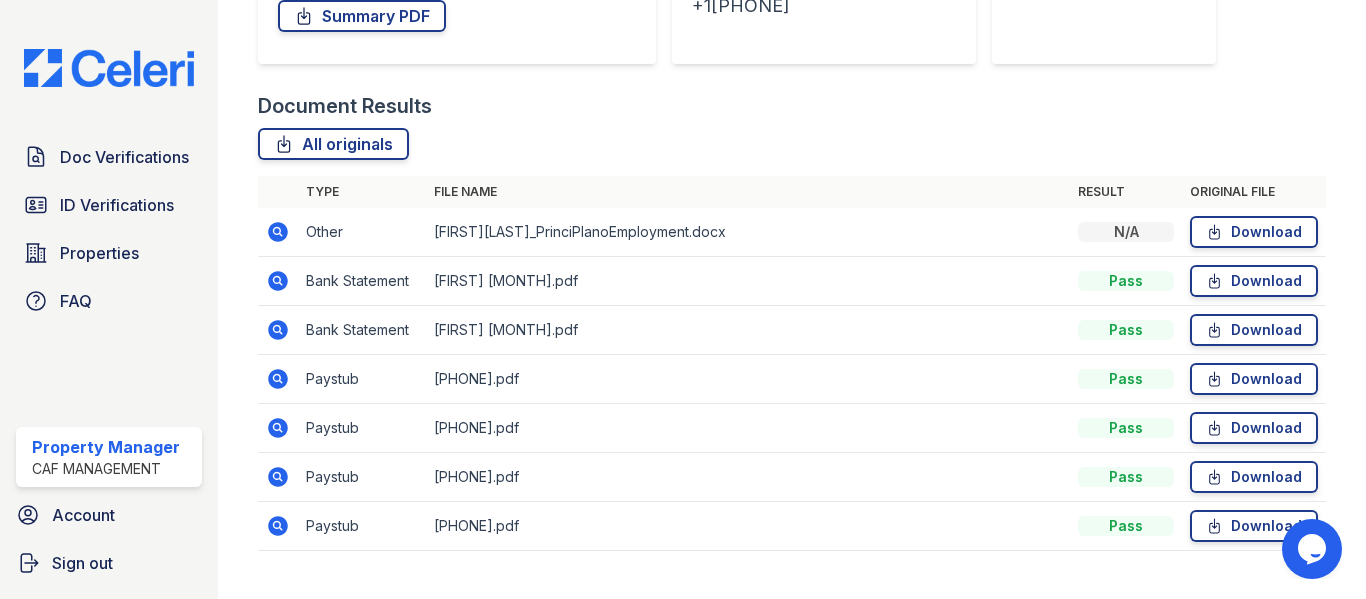 click 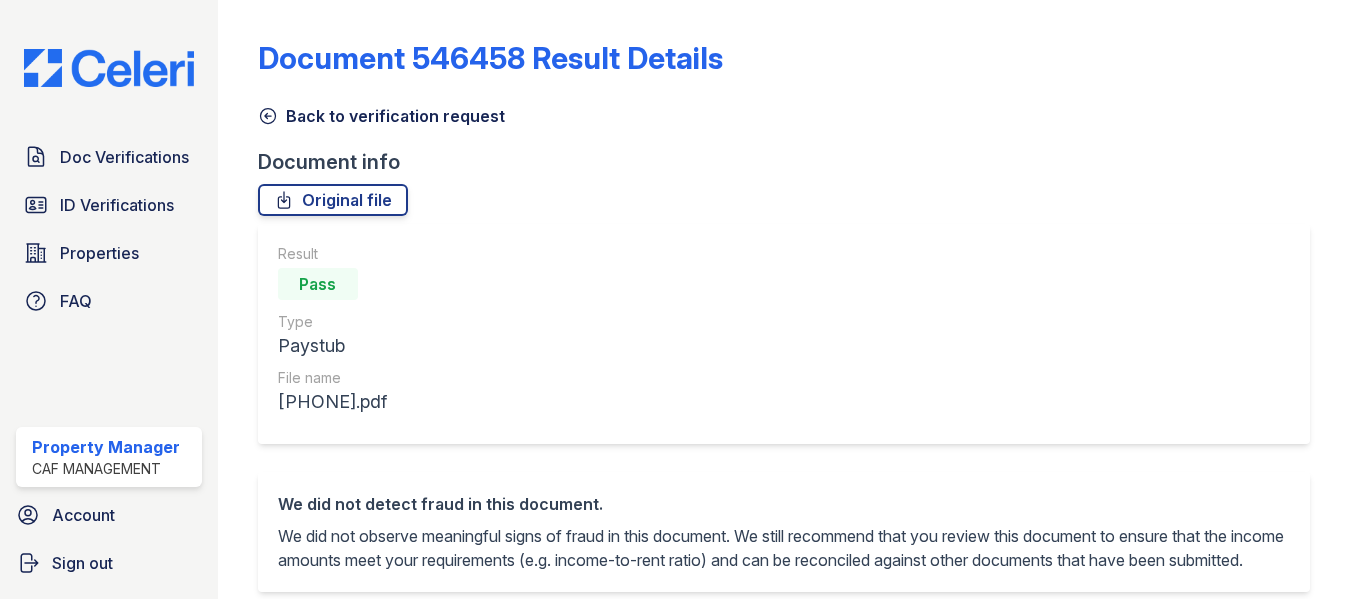 scroll, scrollTop: 0, scrollLeft: 0, axis: both 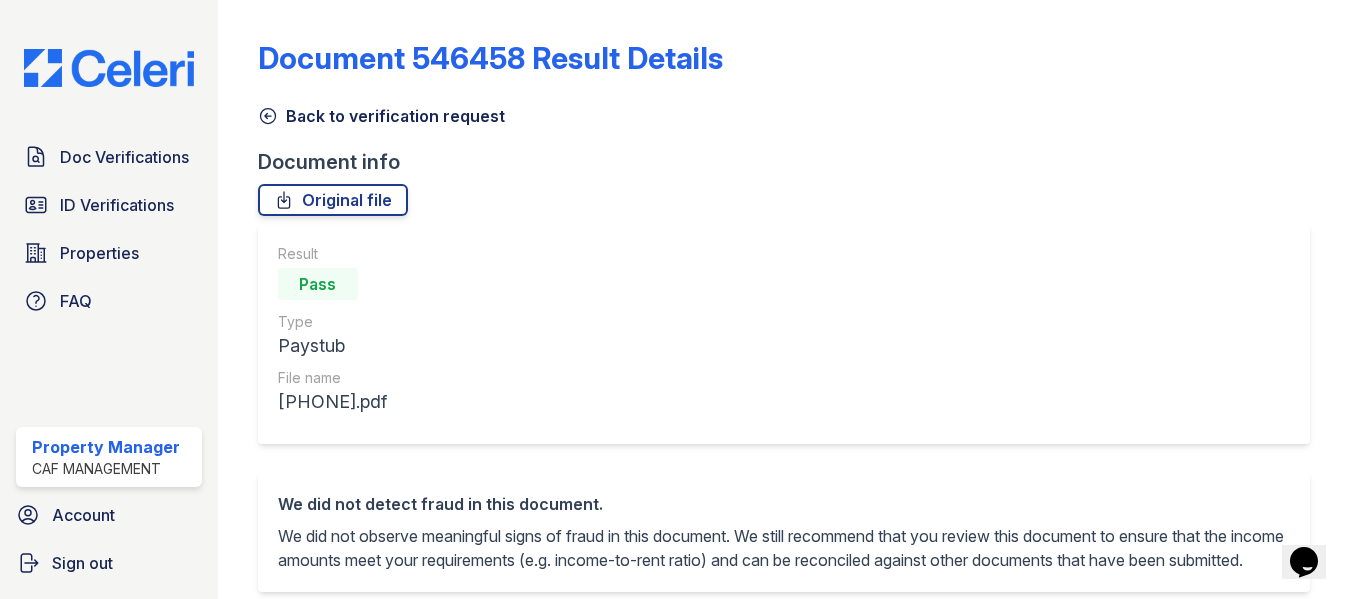 click 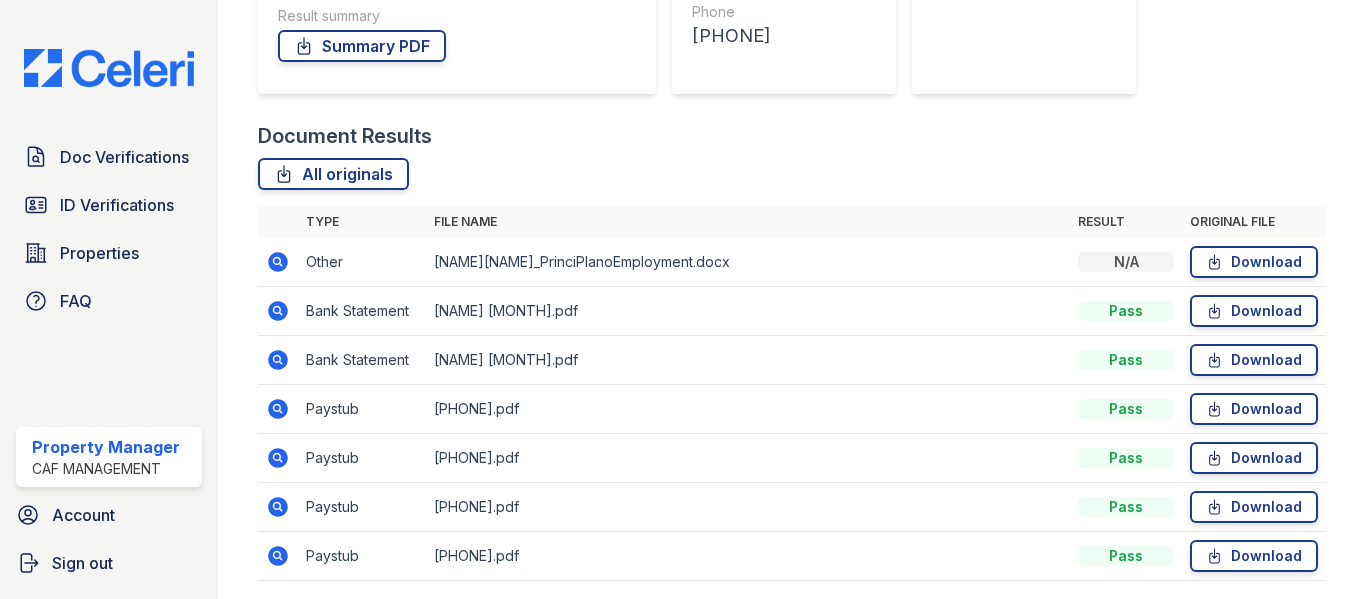 scroll, scrollTop: 400, scrollLeft: 0, axis: vertical 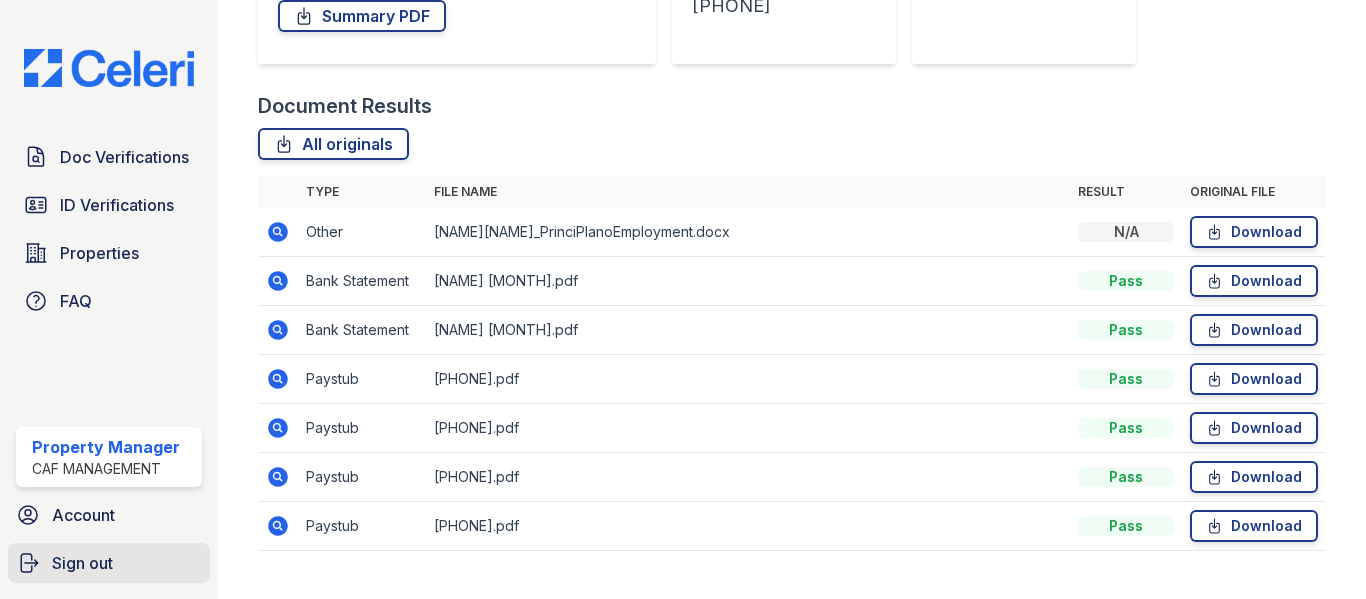 click on "Sign out" at bounding box center [82, 563] 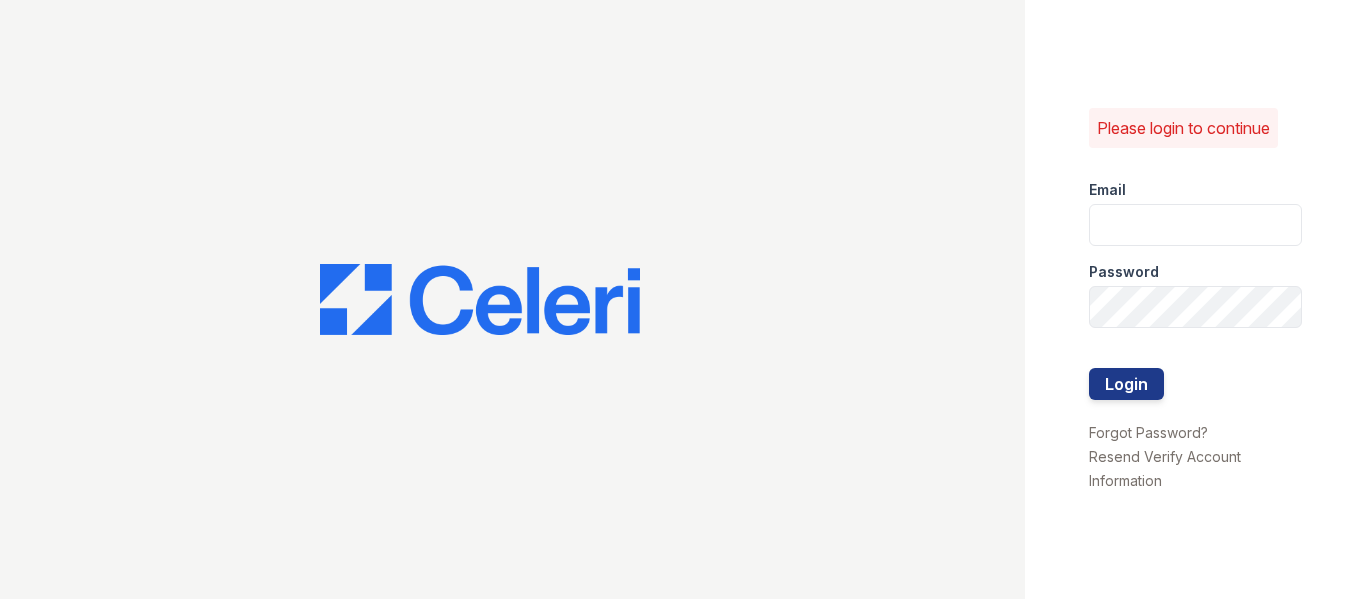 scroll, scrollTop: 0, scrollLeft: 0, axis: both 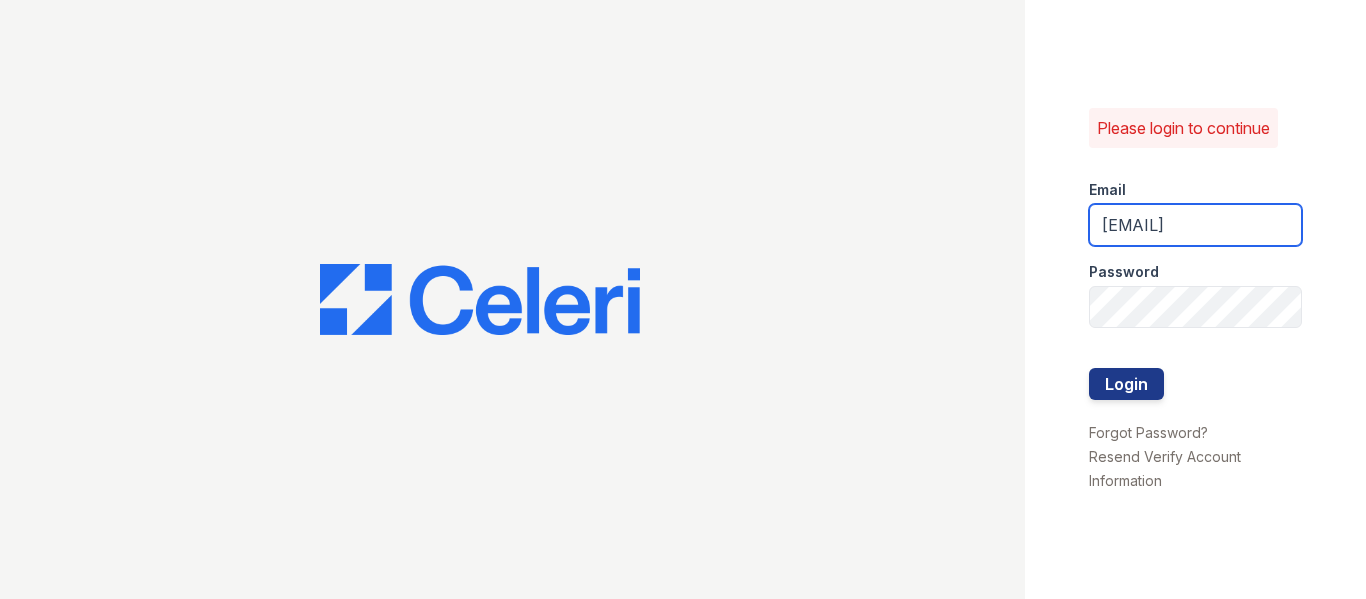 click on "[EMAIL]" at bounding box center [1196, 225] 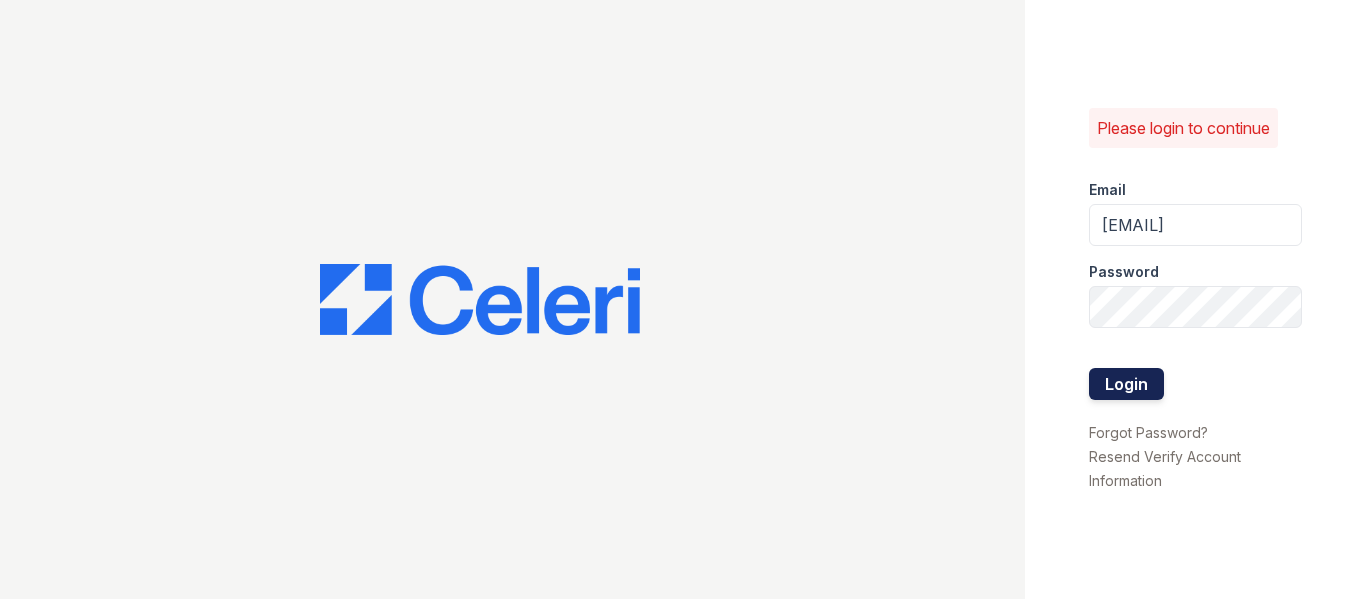 click on "Login" at bounding box center [1126, 384] 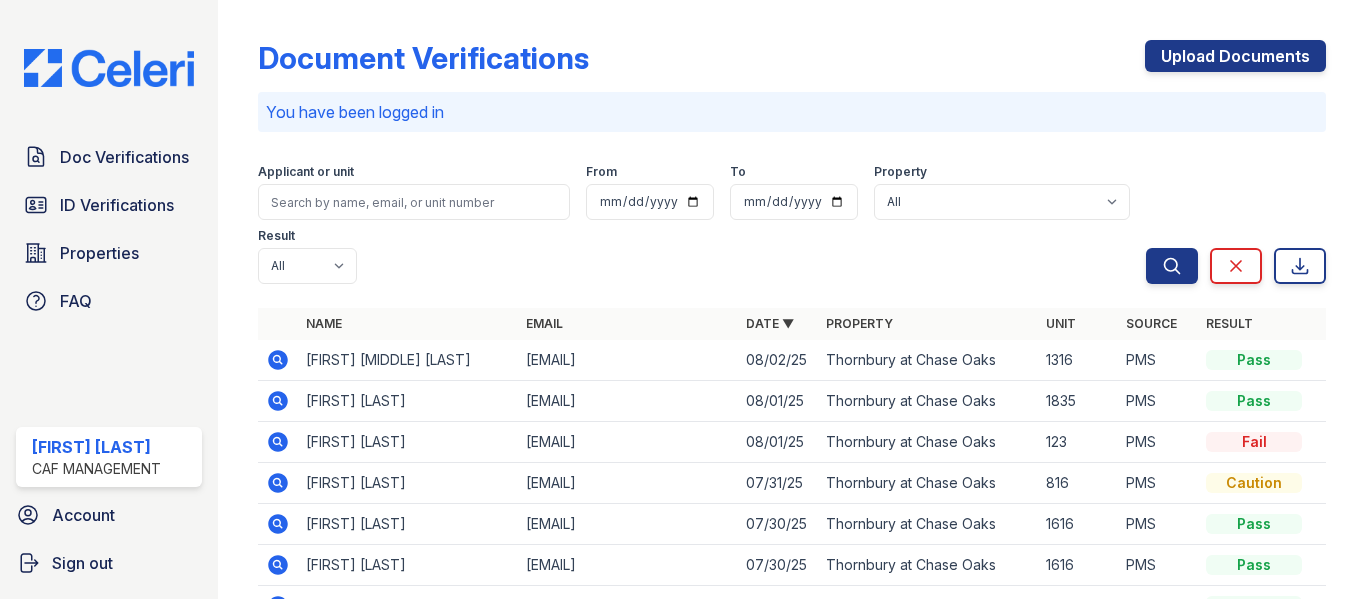 scroll, scrollTop: 0, scrollLeft: 0, axis: both 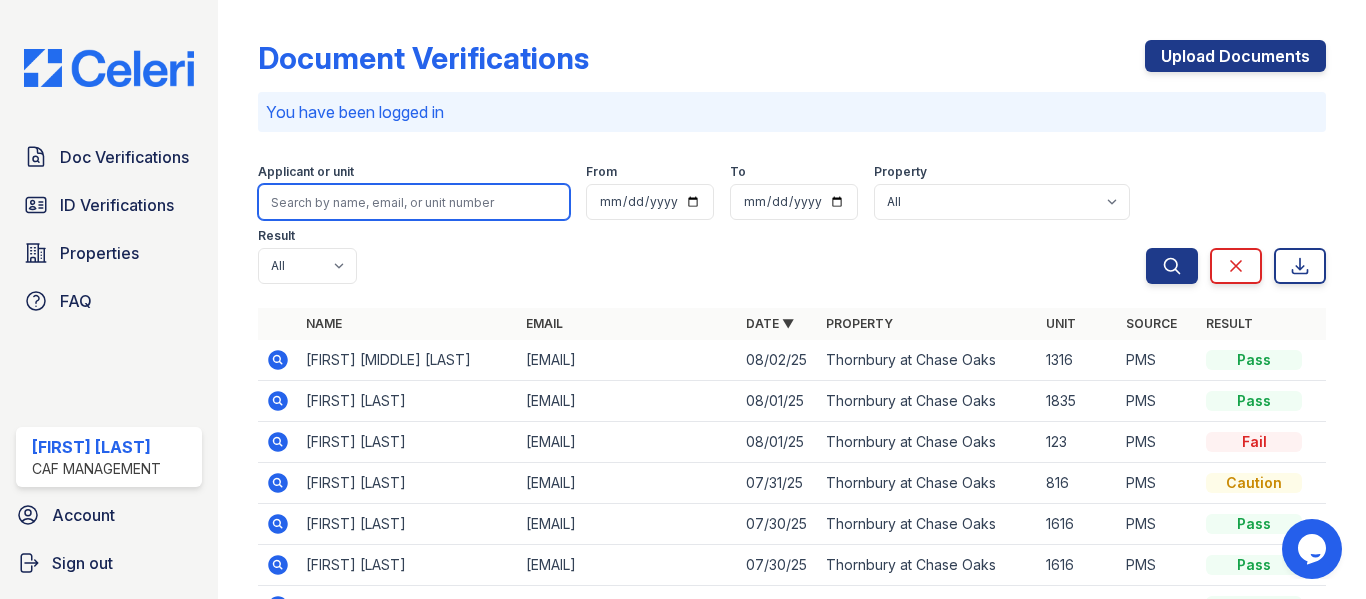 click at bounding box center [414, 202] 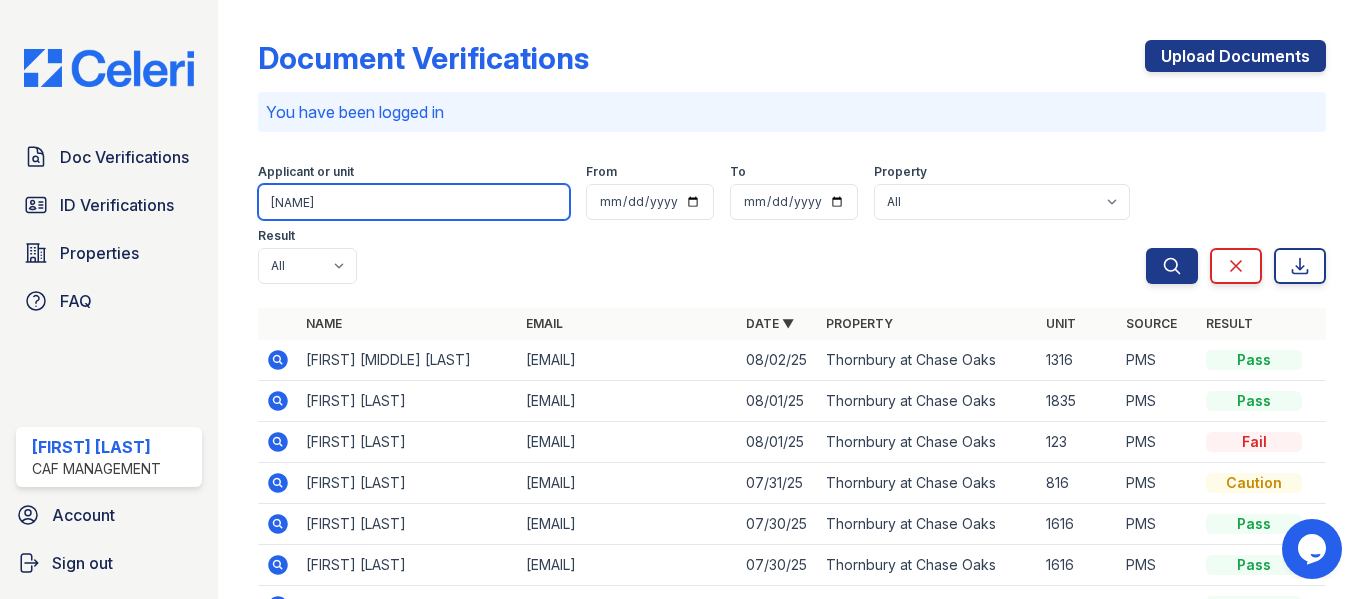 type on "[NAME]" 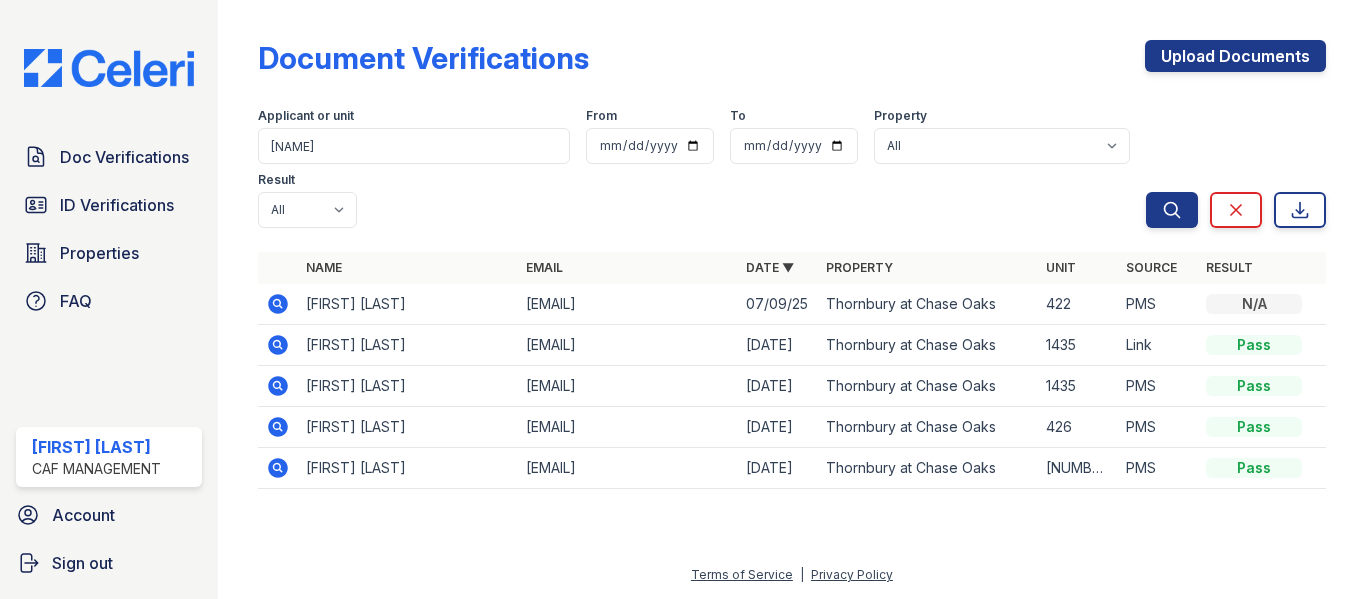 click 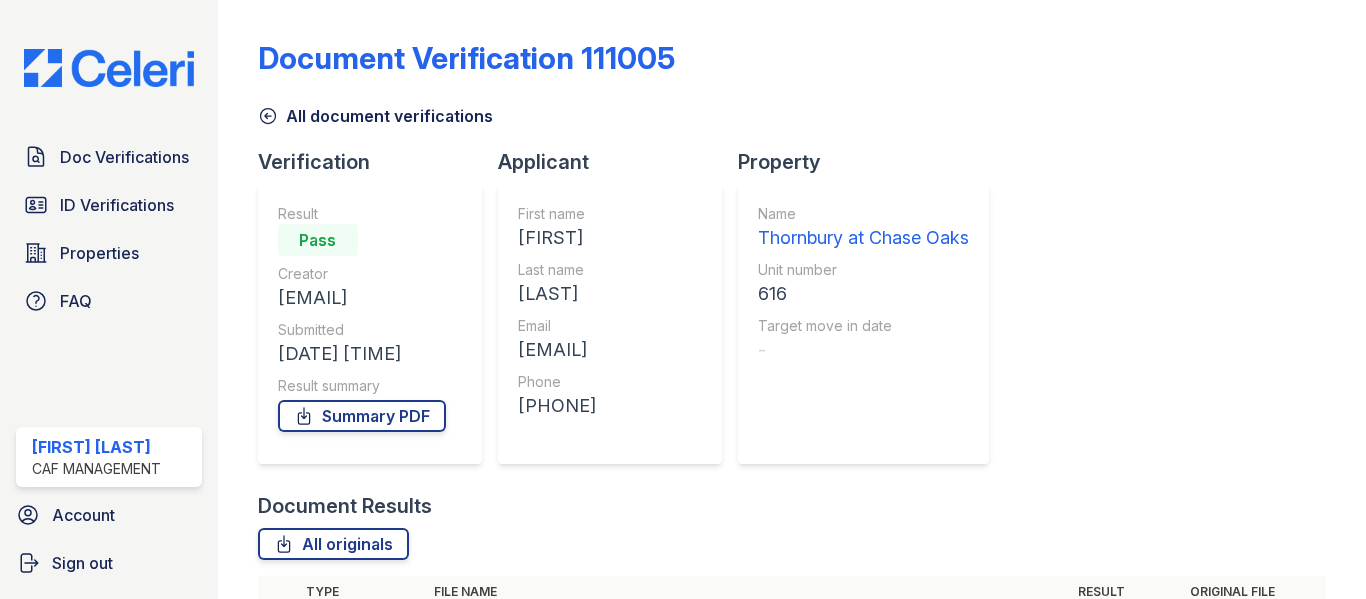 scroll, scrollTop: 0, scrollLeft: 0, axis: both 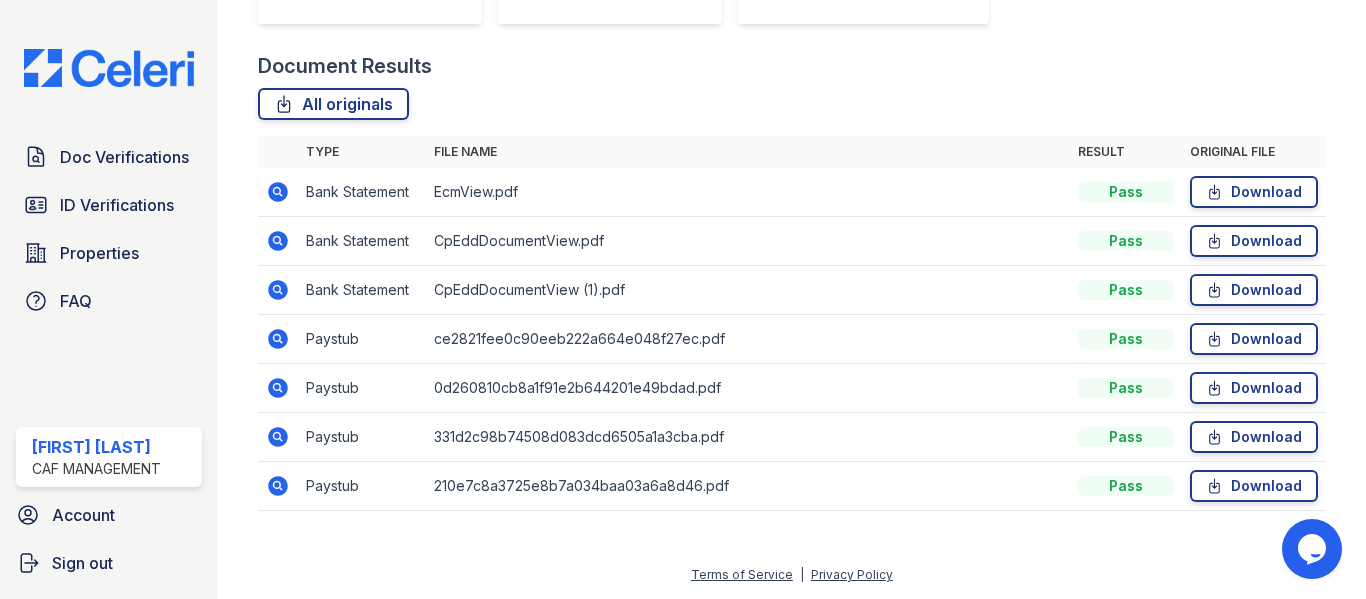 click 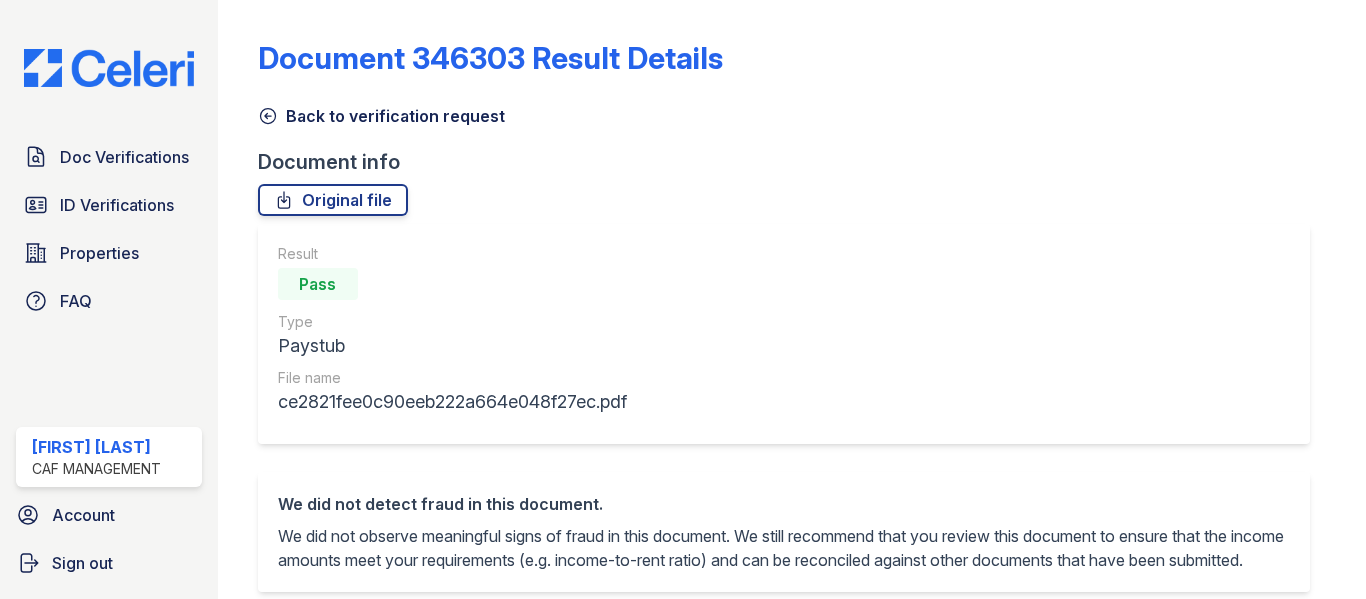 scroll, scrollTop: 0, scrollLeft: 0, axis: both 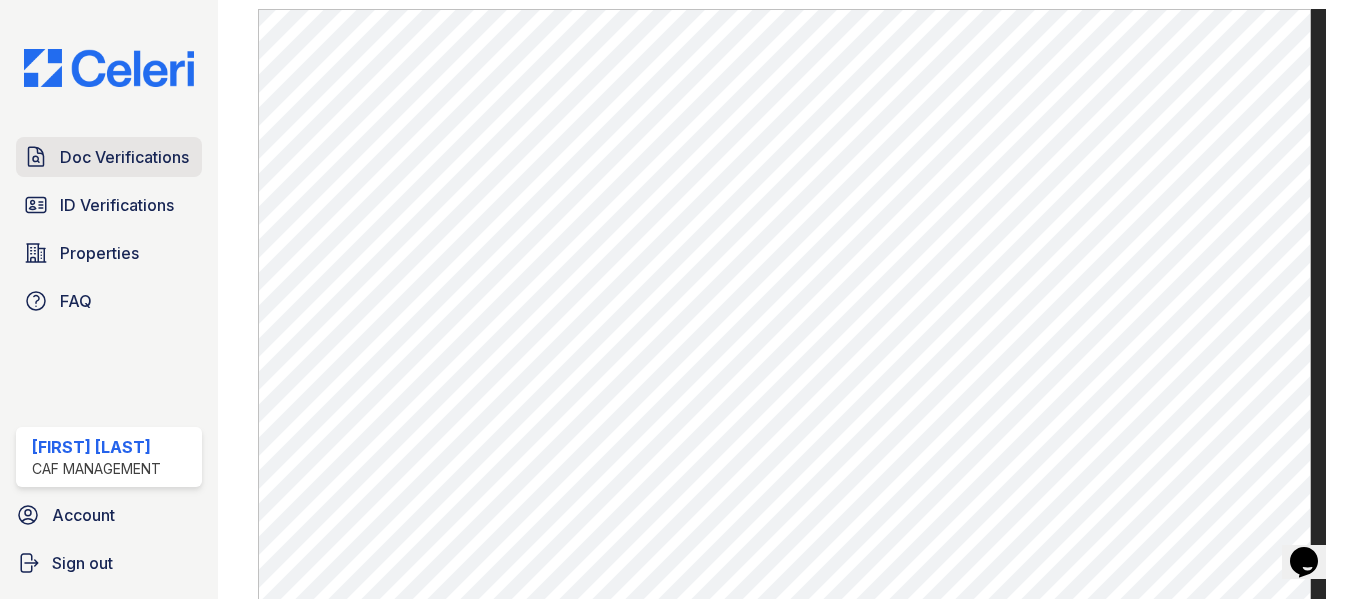 click on "Doc Verifications" at bounding box center [124, 157] 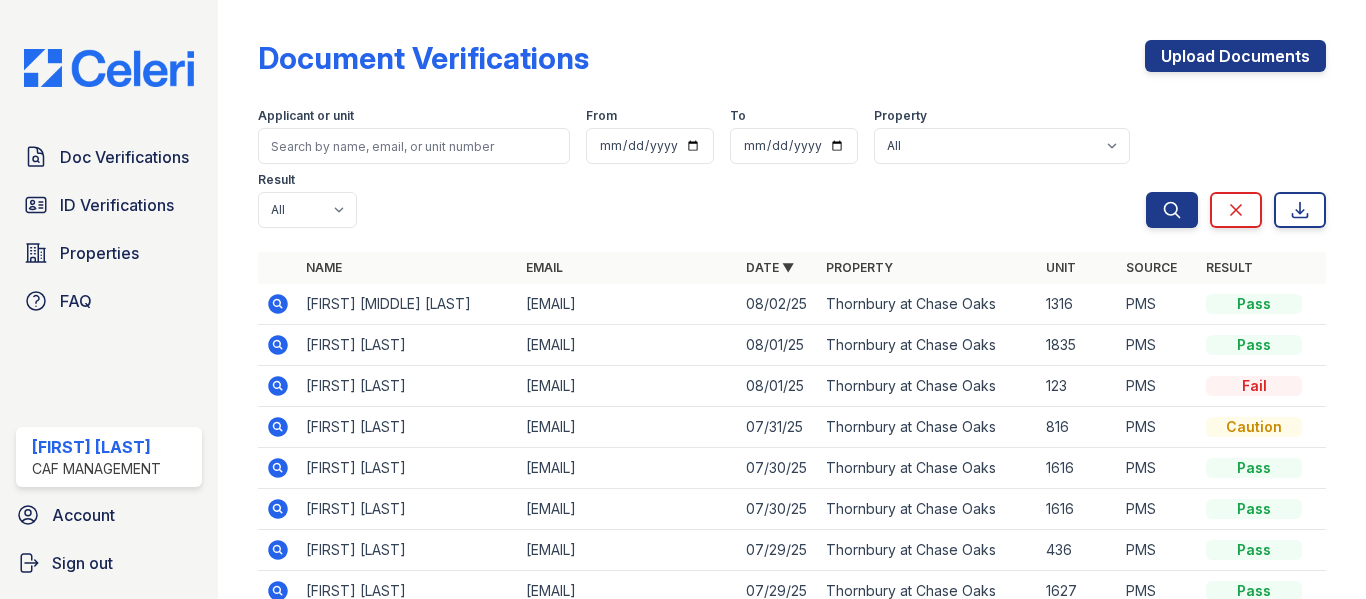 click 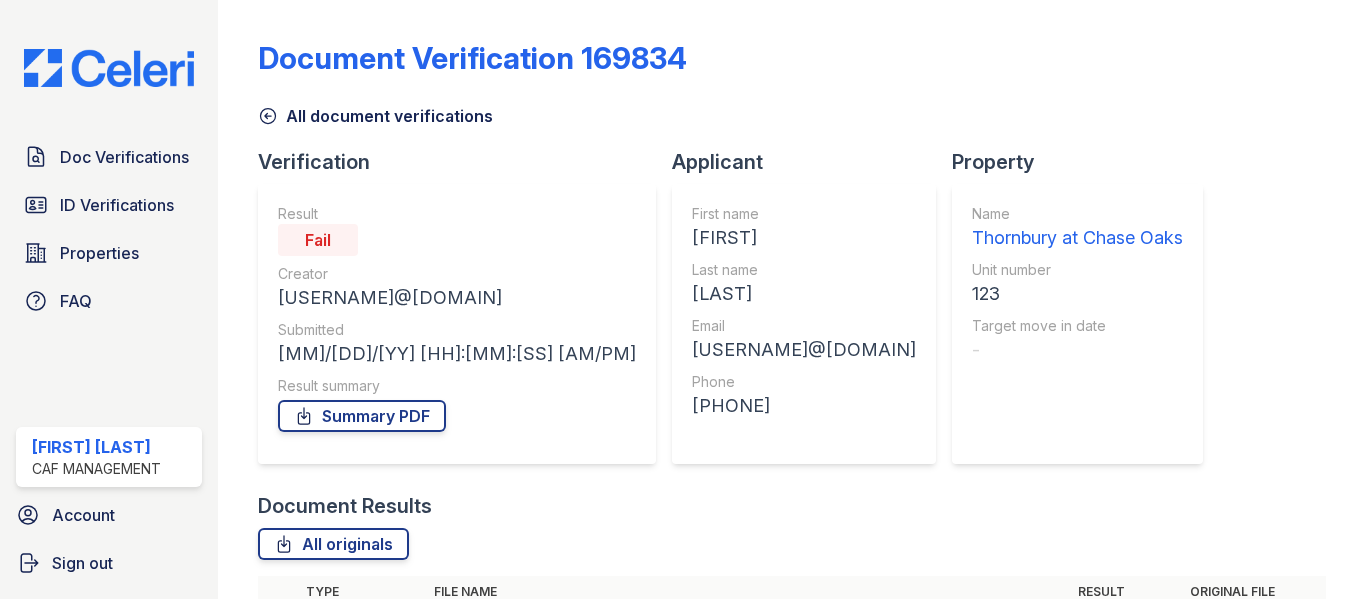 scroll, scrollTop: 0, scrollLeft: 0, axis: both 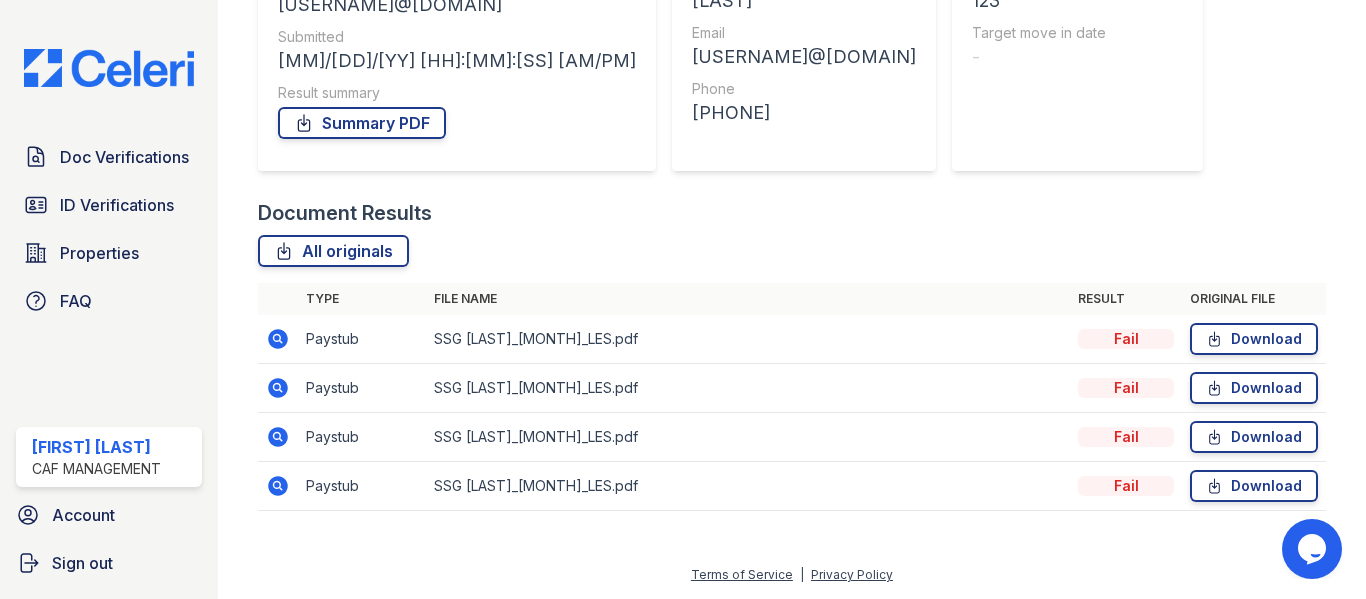 click 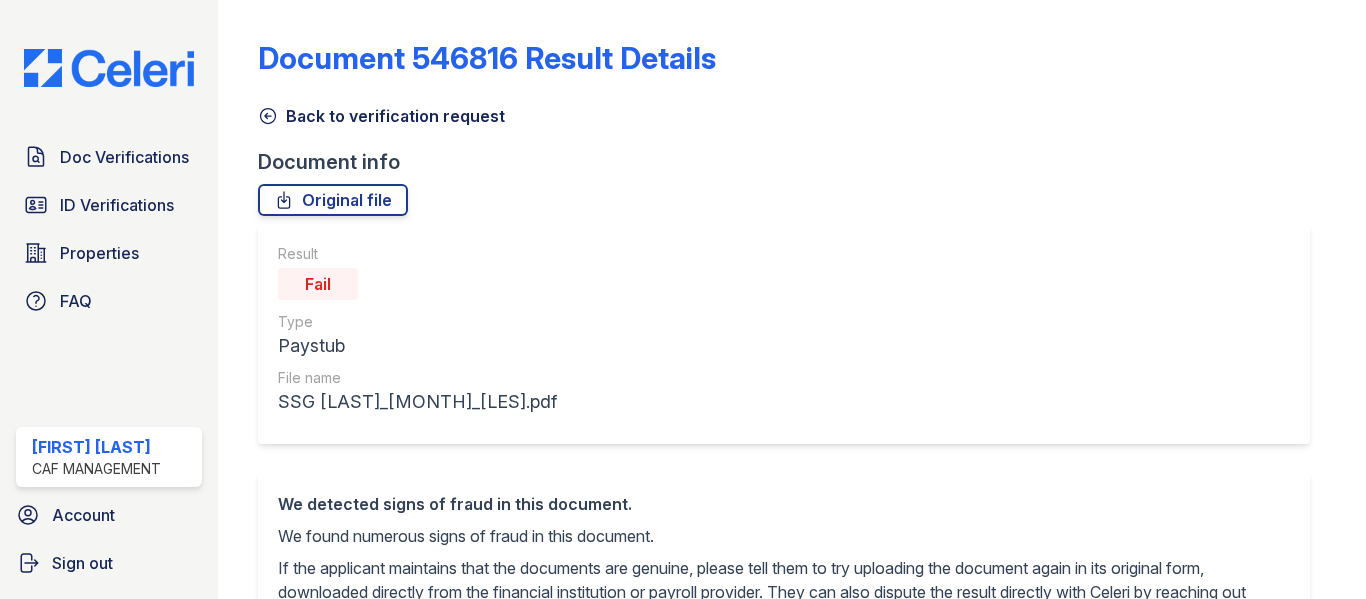 scroll, scrollTop: 0, scrollLeft: 0, axis: both 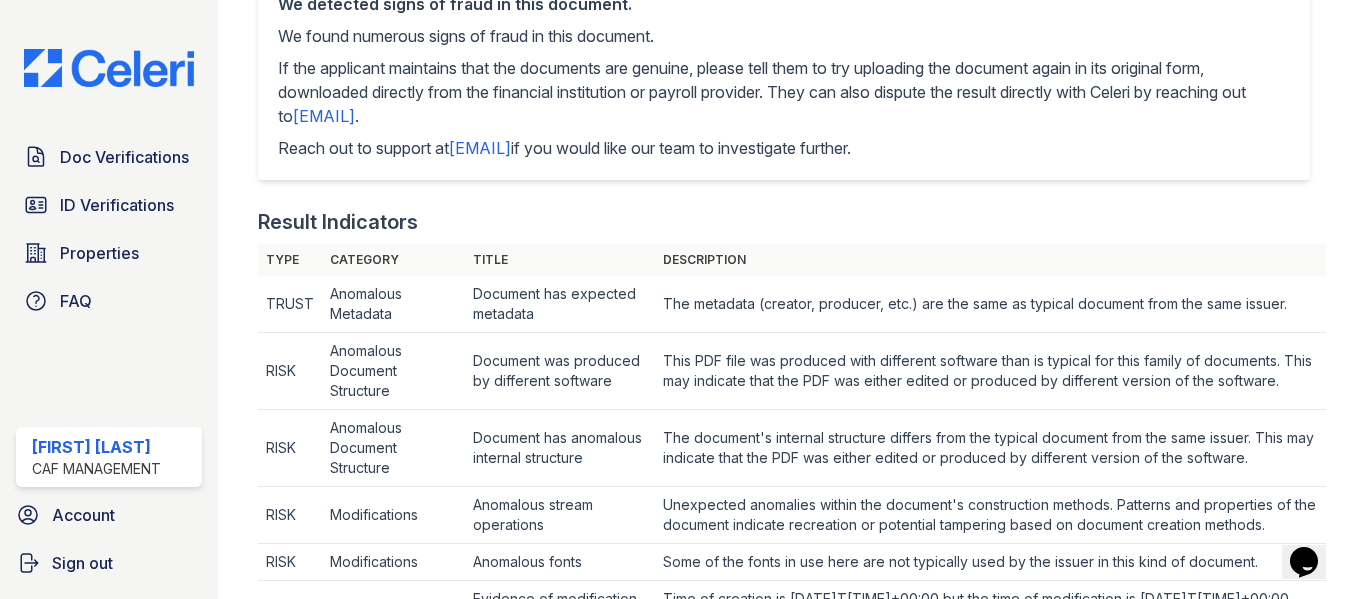 click on "Doc Verifications
ID Verifications
Properties
FAQ" at bounding box center [109, 229] 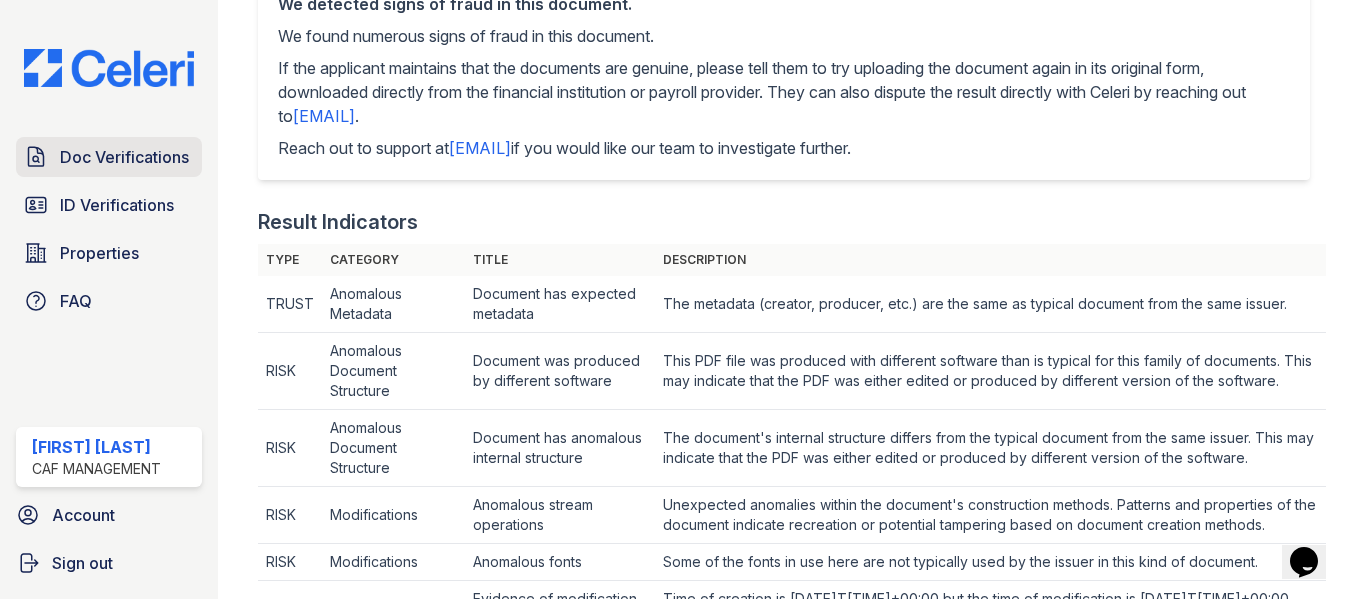 click on "Doc Verifications" at bounding box center (124, 157) 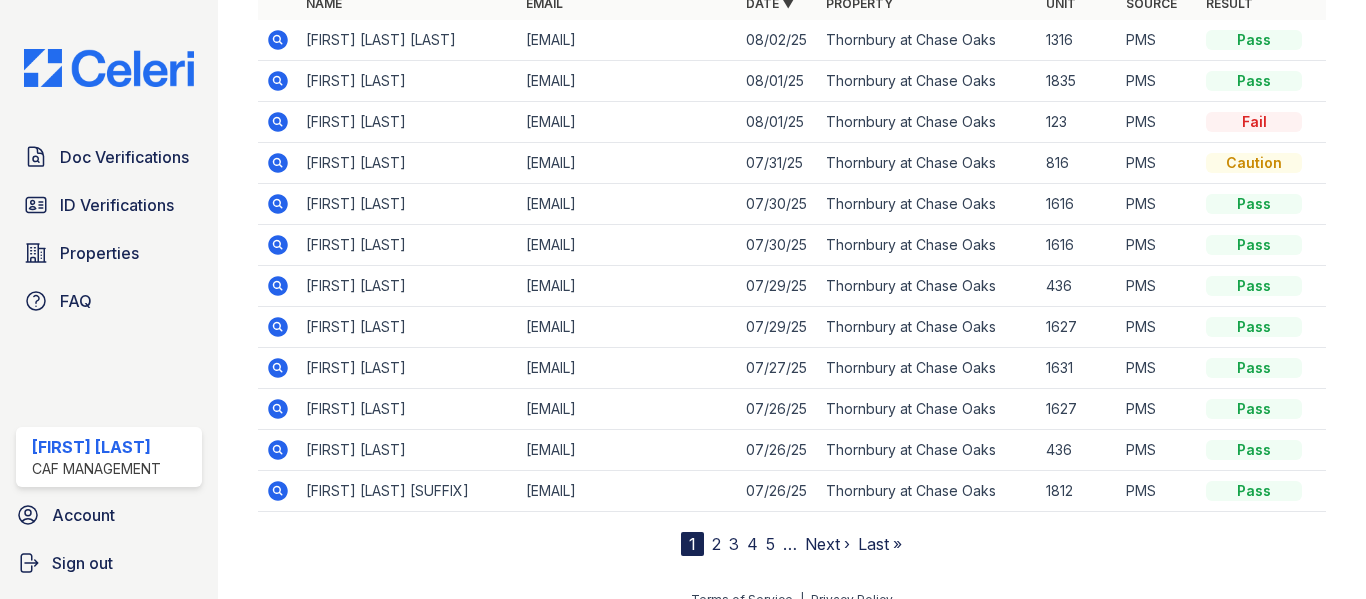 scroll, scrollTop: 289, scrollLeft: 0, axis: vertical 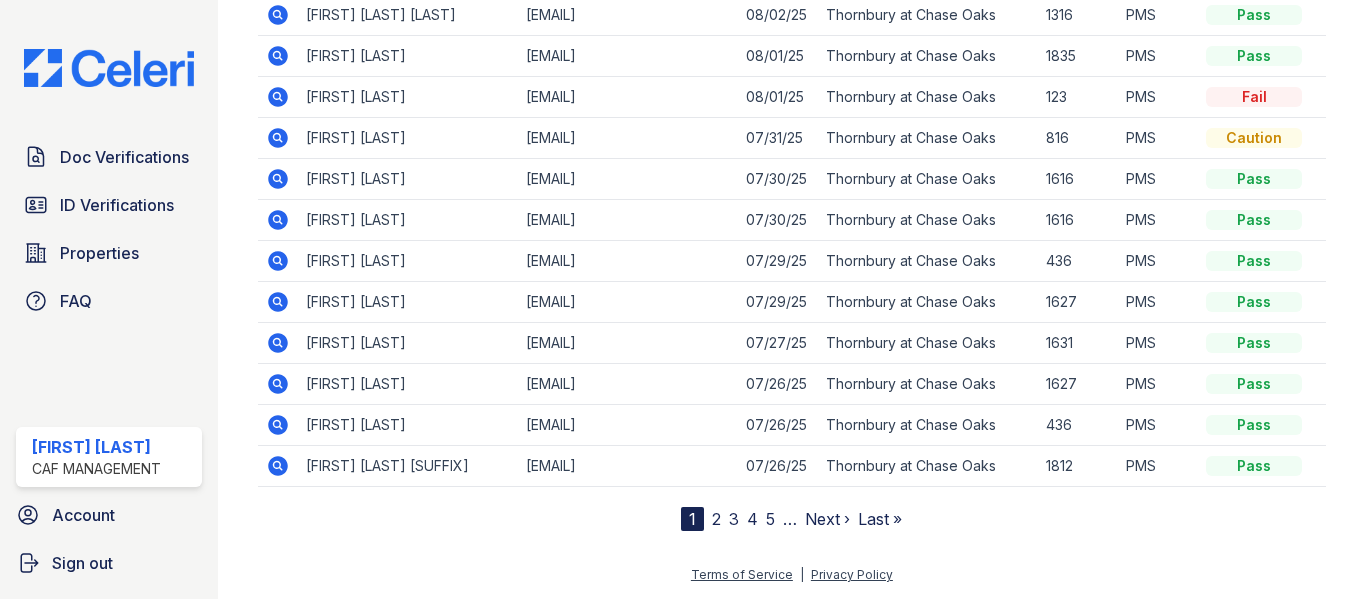 click 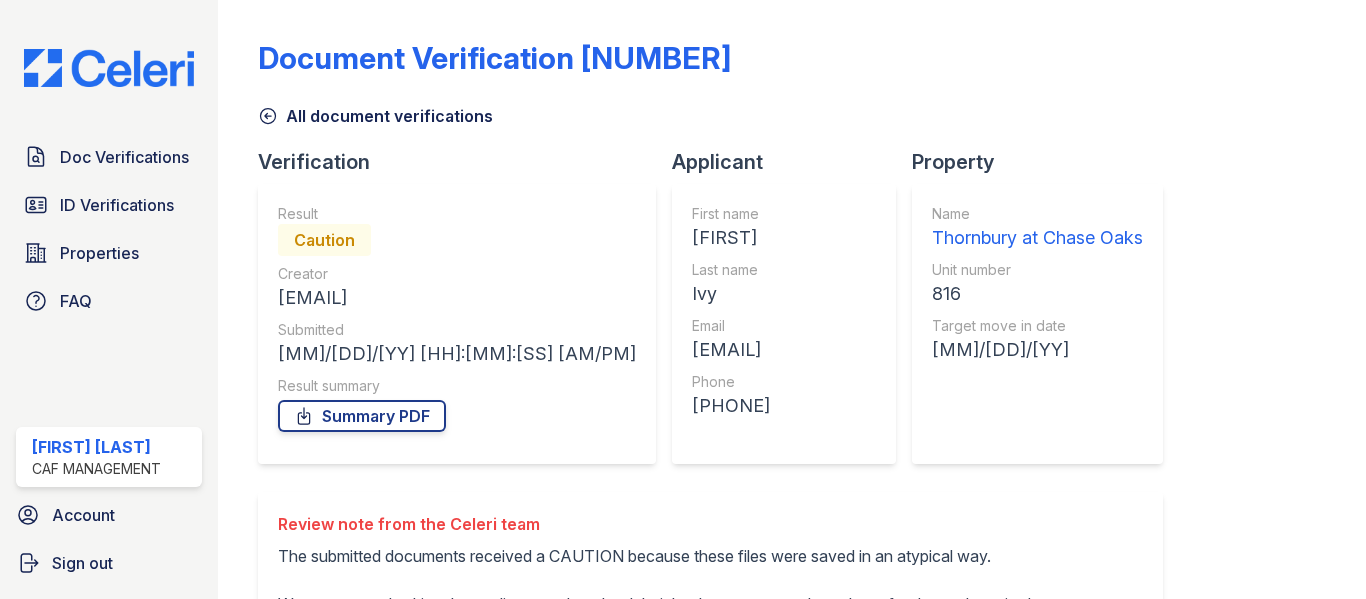 scroll, scrollTop: 0, scrollLeft: 0, axis: both 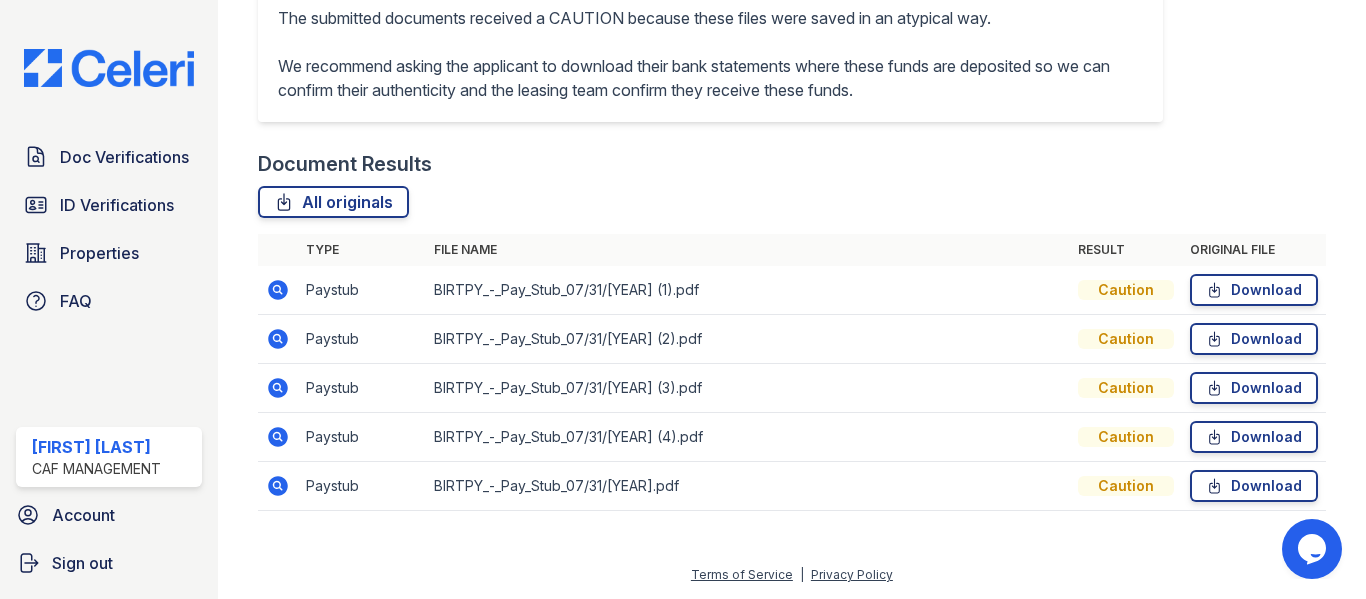 click 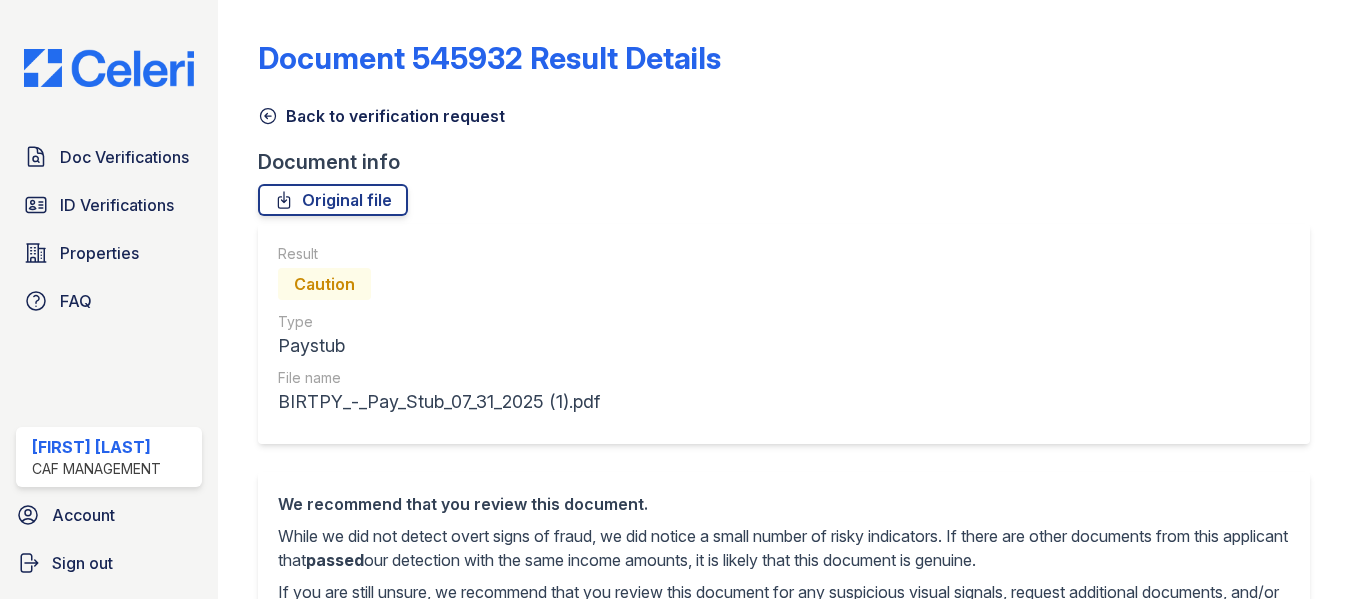 scroll, scrollTop: 0, scrollLeft: 0, axis: both 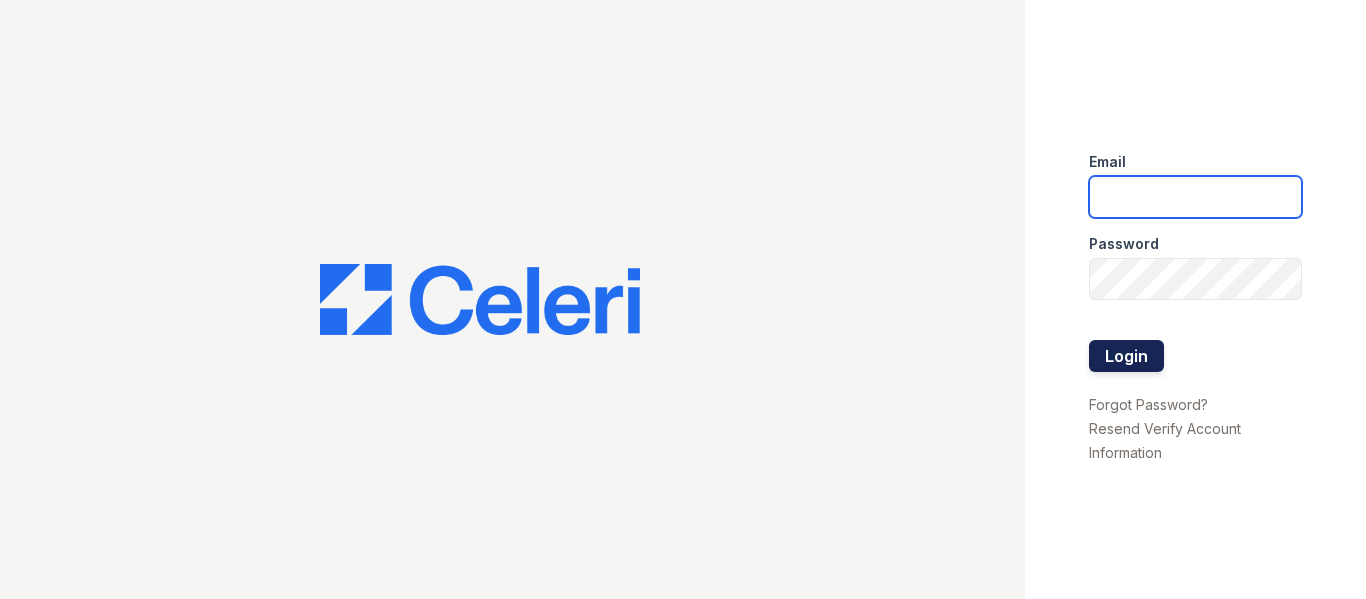 type on "[USERNAME]@[DOMAIN].com" 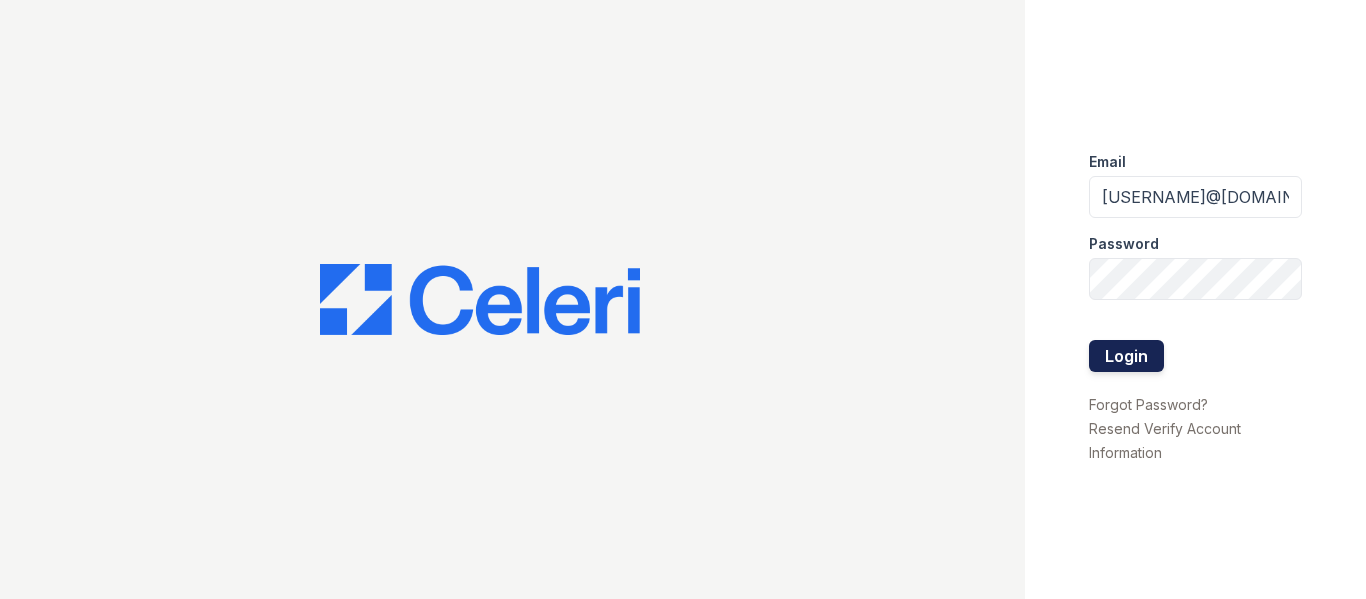 click on "Login" at bounding box center [1126, 356] 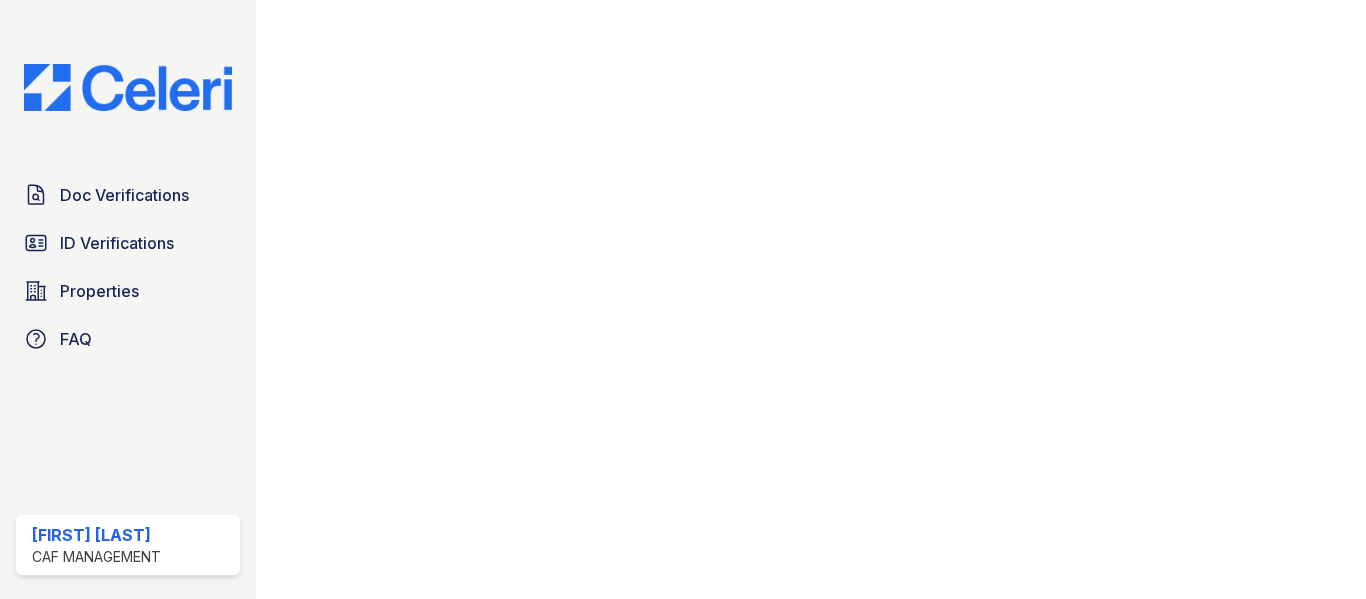 scroll, scrollTop: 0, scrollLeft: 0, axis: both 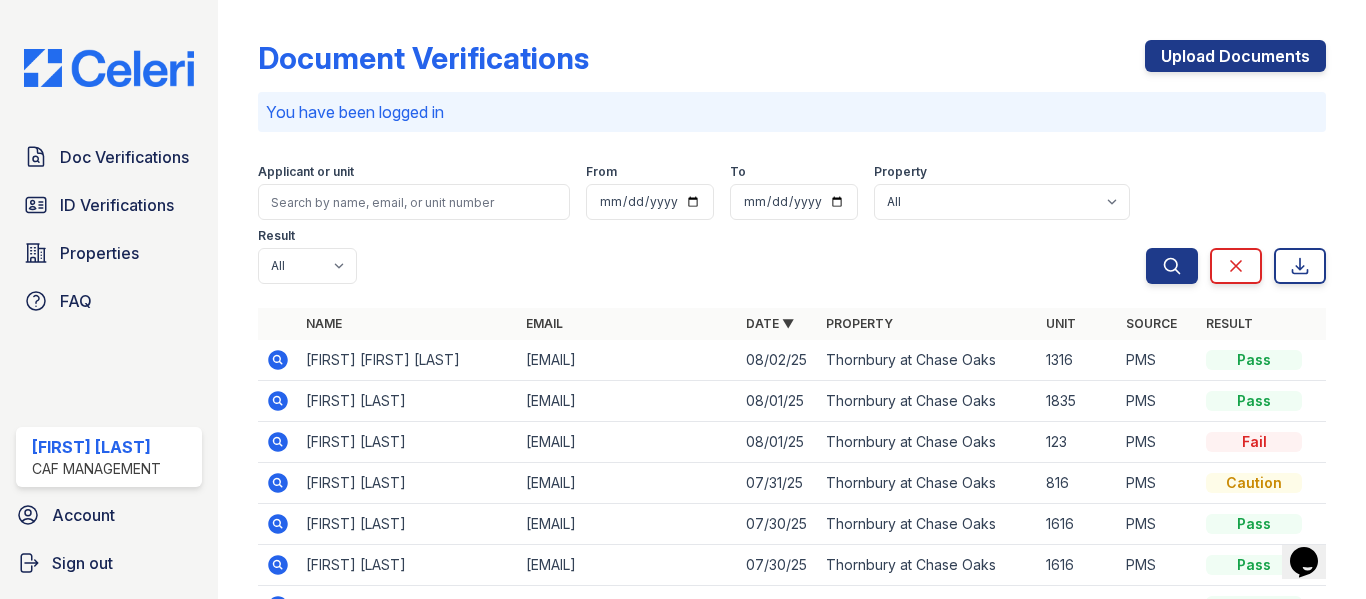 click on "Result" at bounding box center [1262, 324] 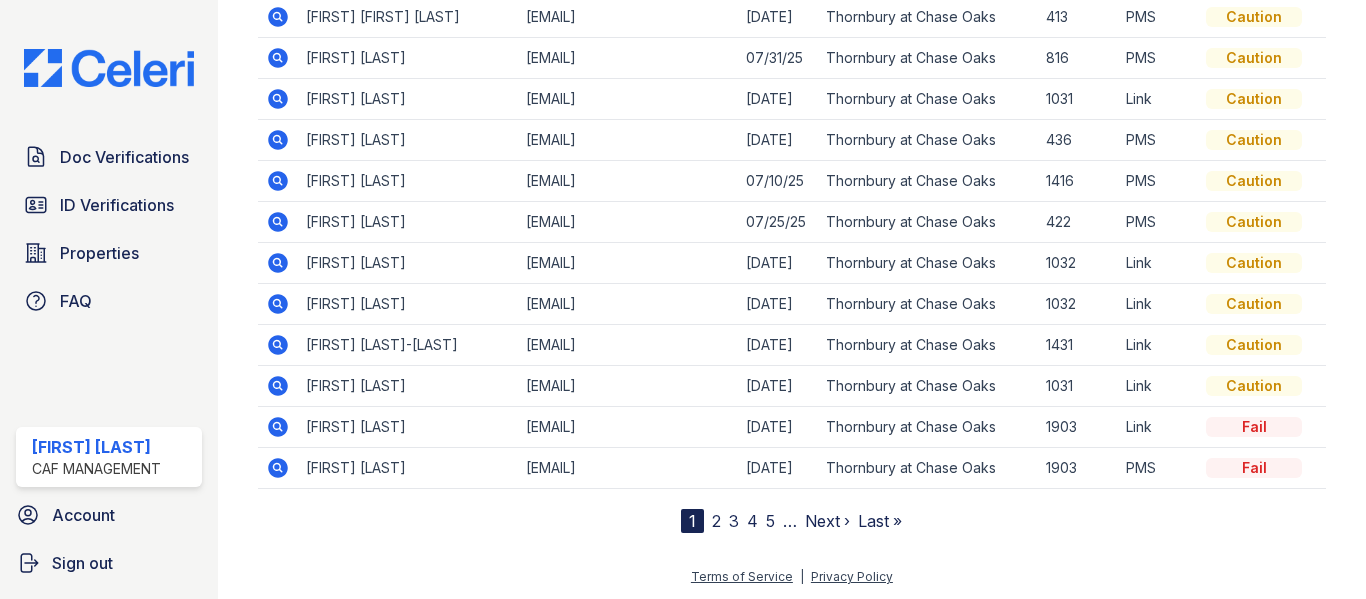 scroll, scrollTop: 289, scrollLeft: 0, axis: vertical 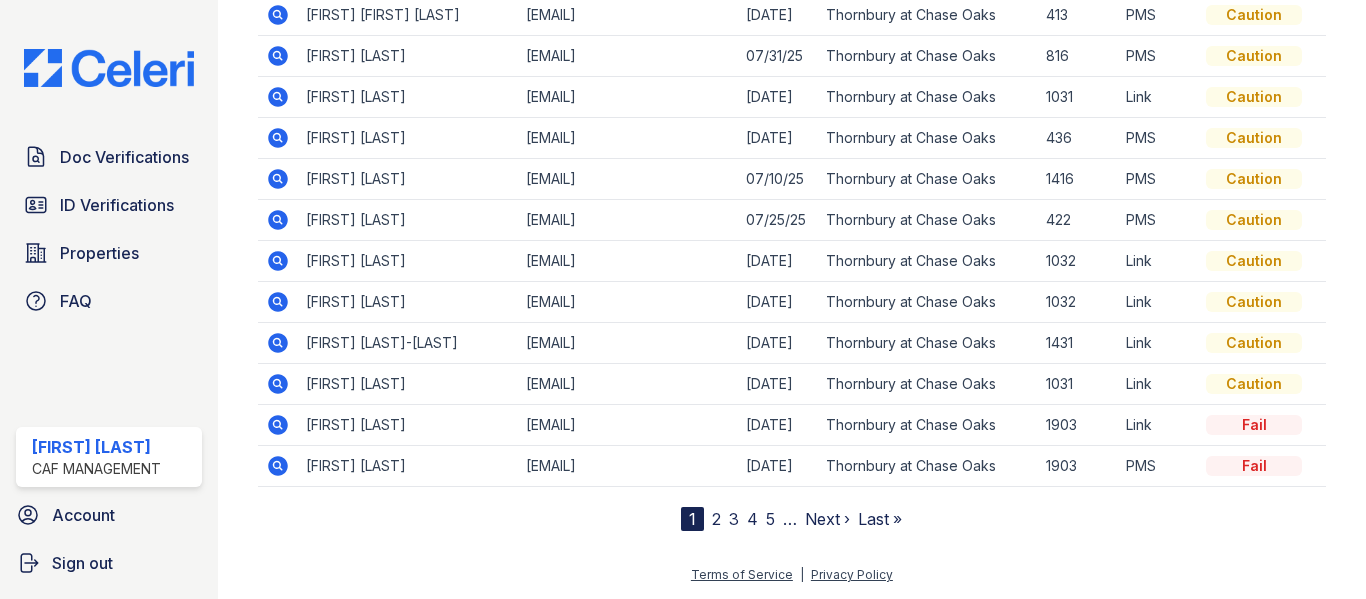 click on "2" at bounding box center (716, 519) 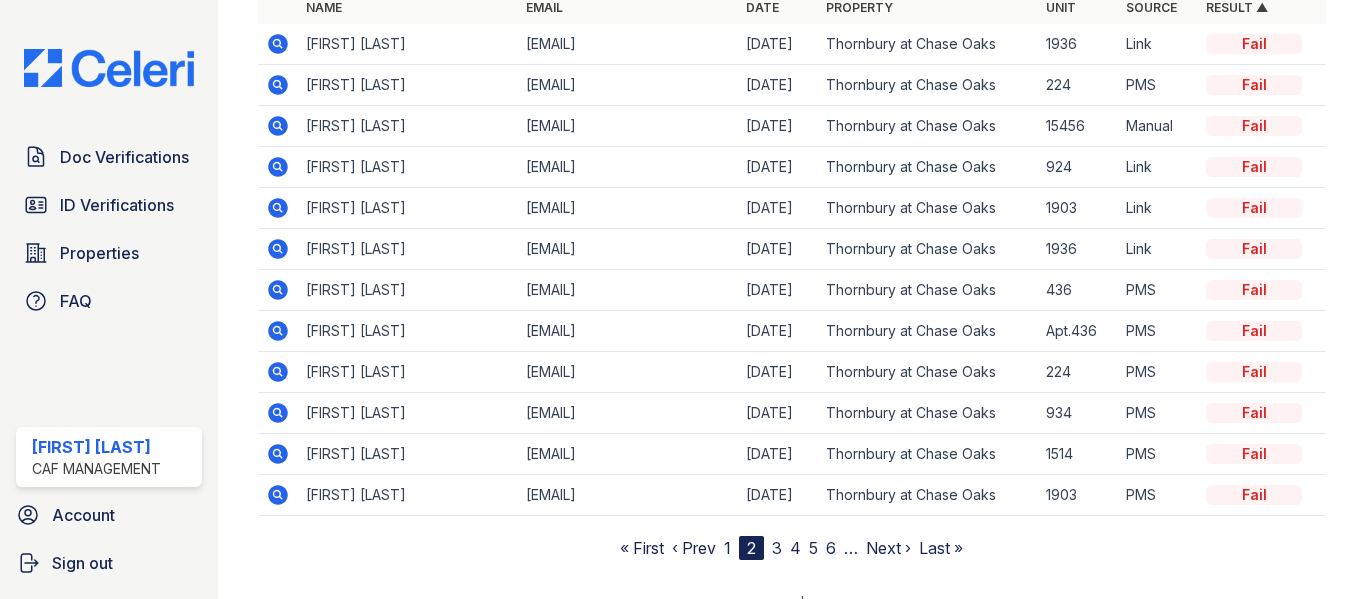 scroll, scrollTop: 289, scrollLeft: 0, axis: vertical 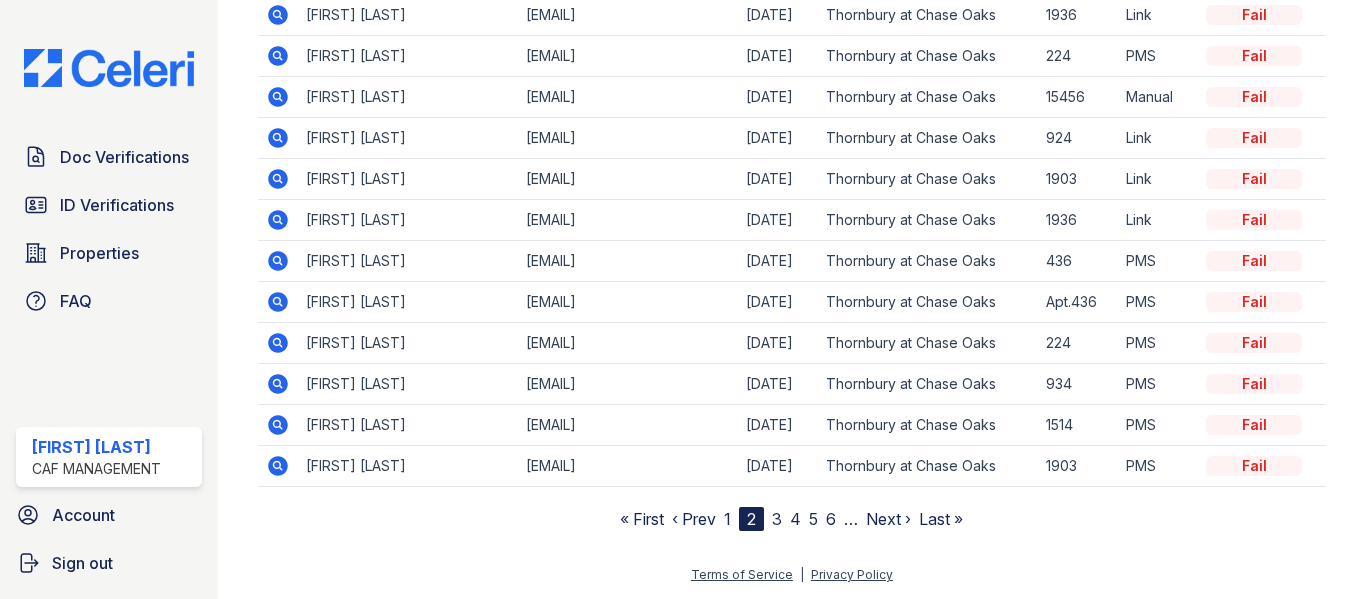 click on "3" at bounding box center [777, 519] 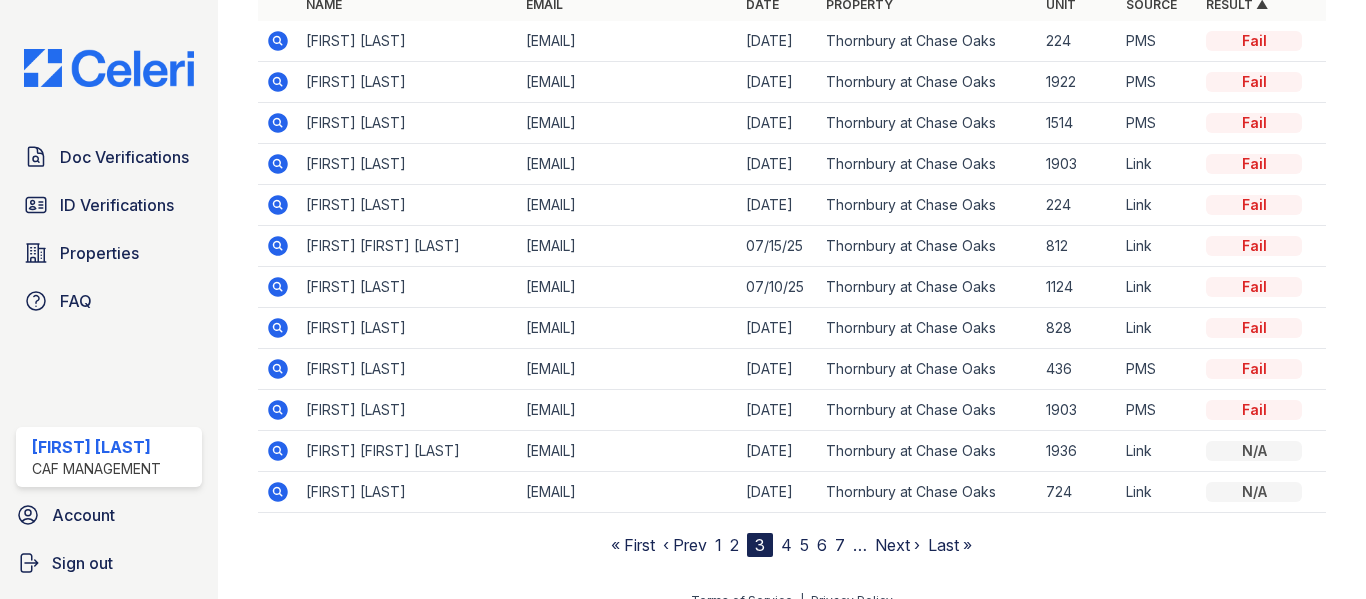 scroll, scrollTop: 289, scrollLeft: 0, axis: vertical 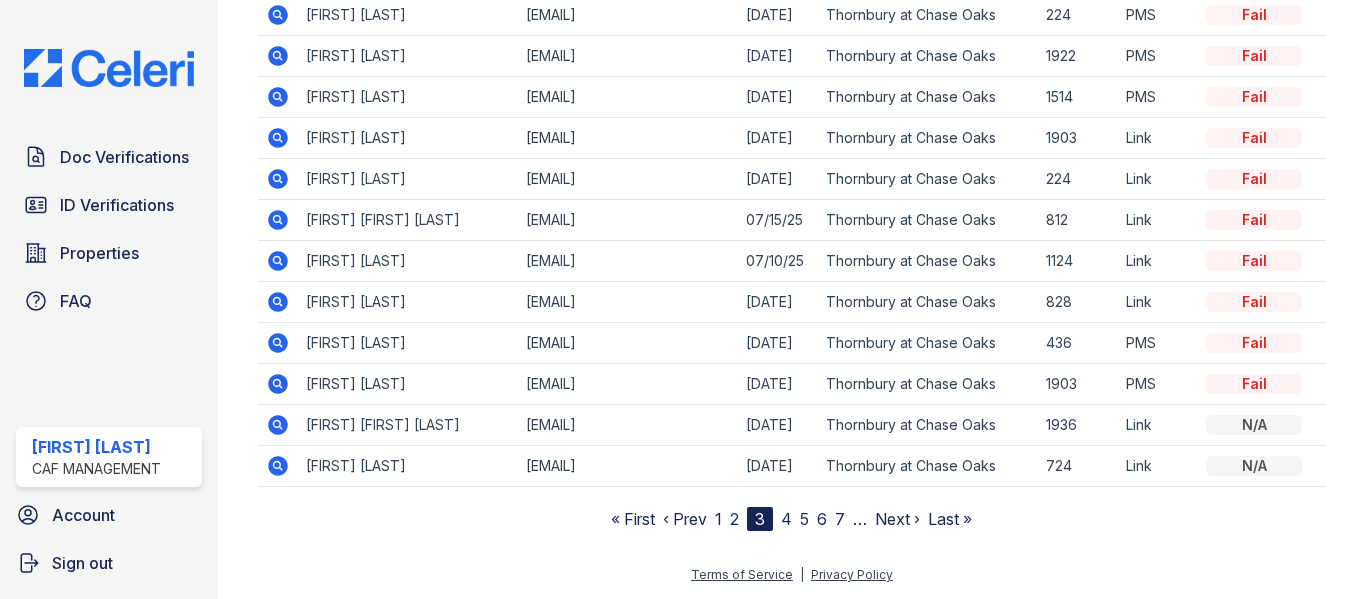 click on "4" at bounding box center [786, 519] 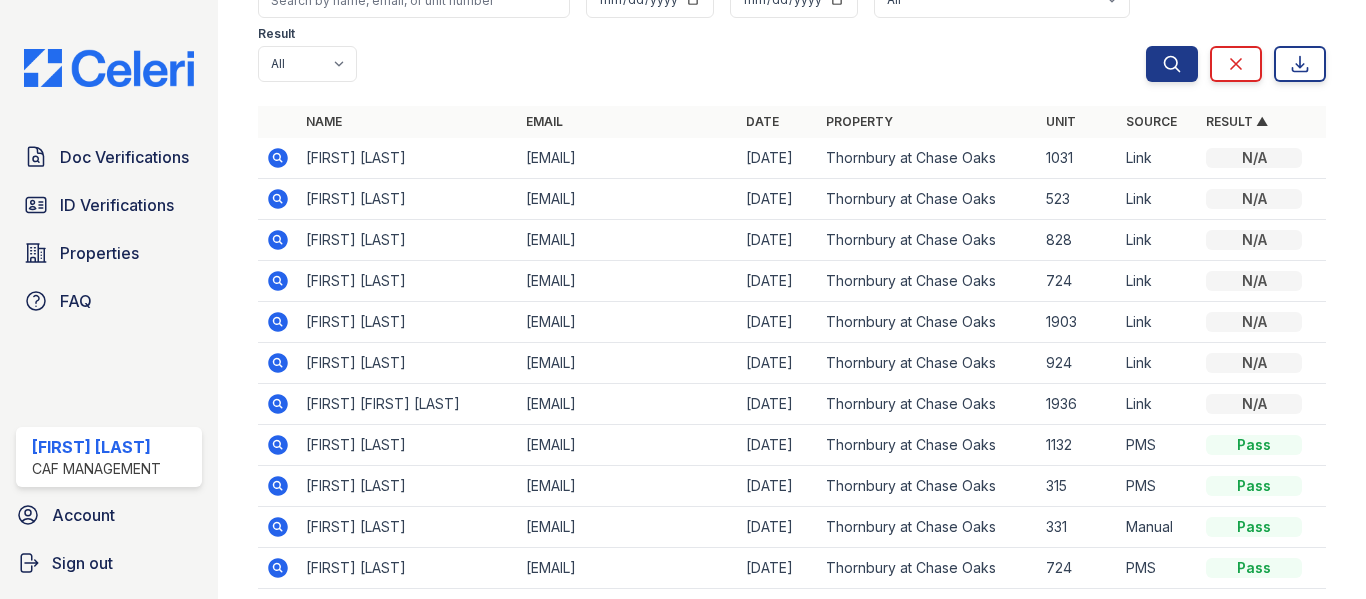 scroll, scrollTop: 289, scrollLeft: 0, axis: vertical 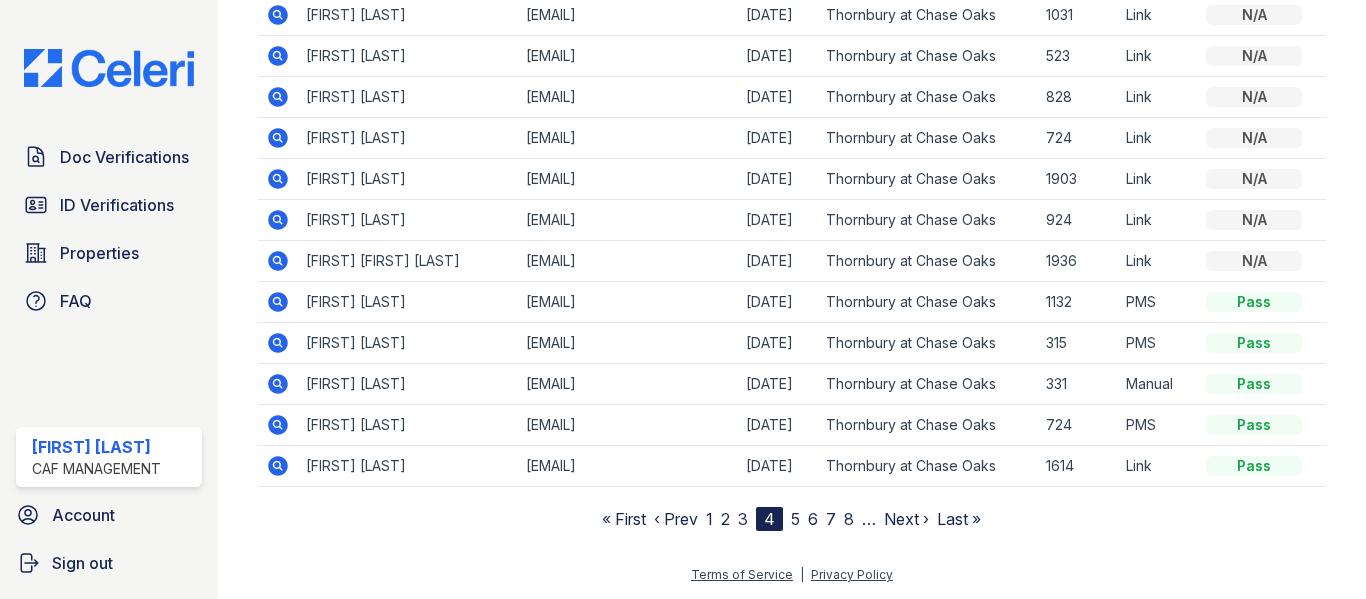 click on "1" at bounding box center [709, 519] 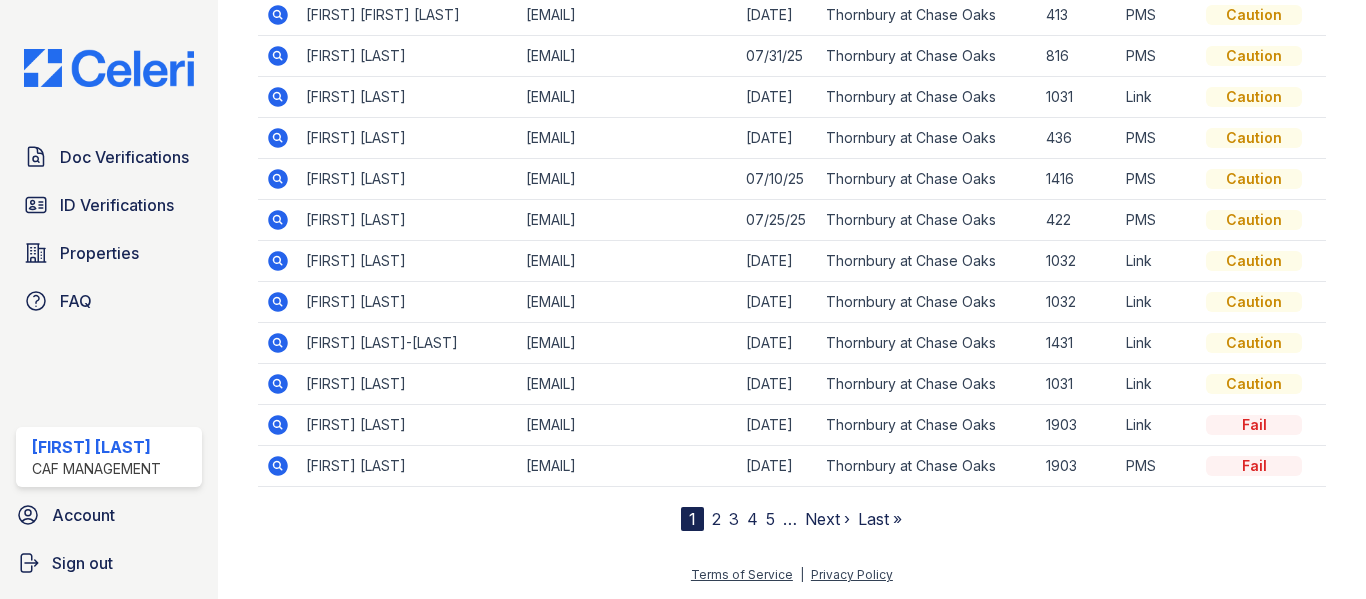 scroll, scrollTop: 0, scrollLeft: 0, axis: both 